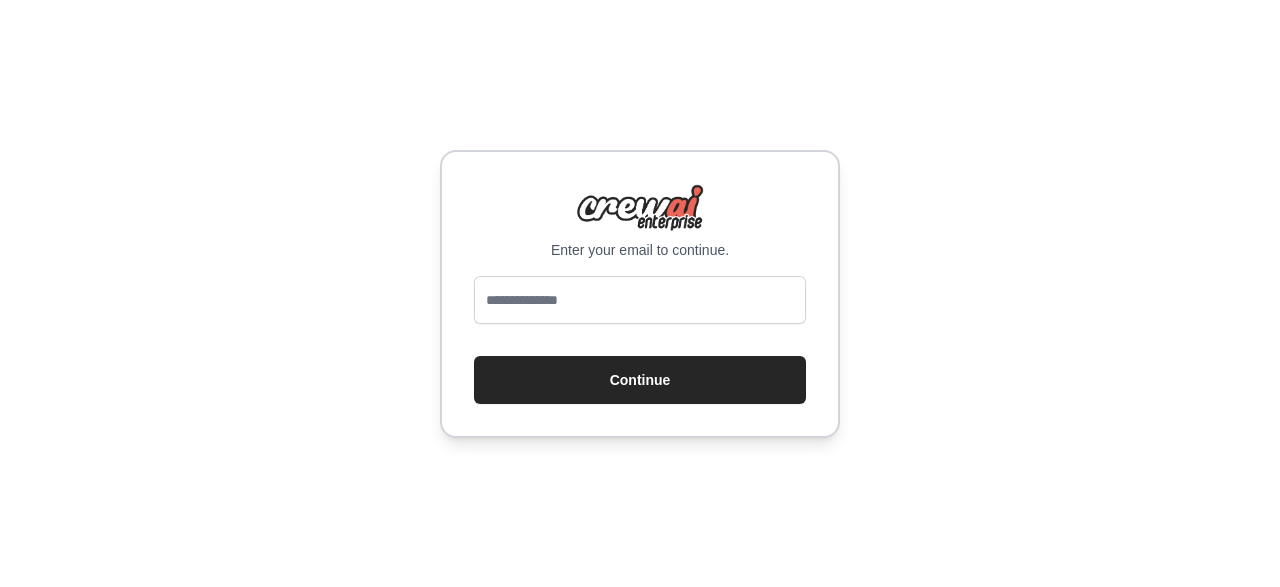 scroll, scrollTop: 0, scrollLeft: 0, axis: both 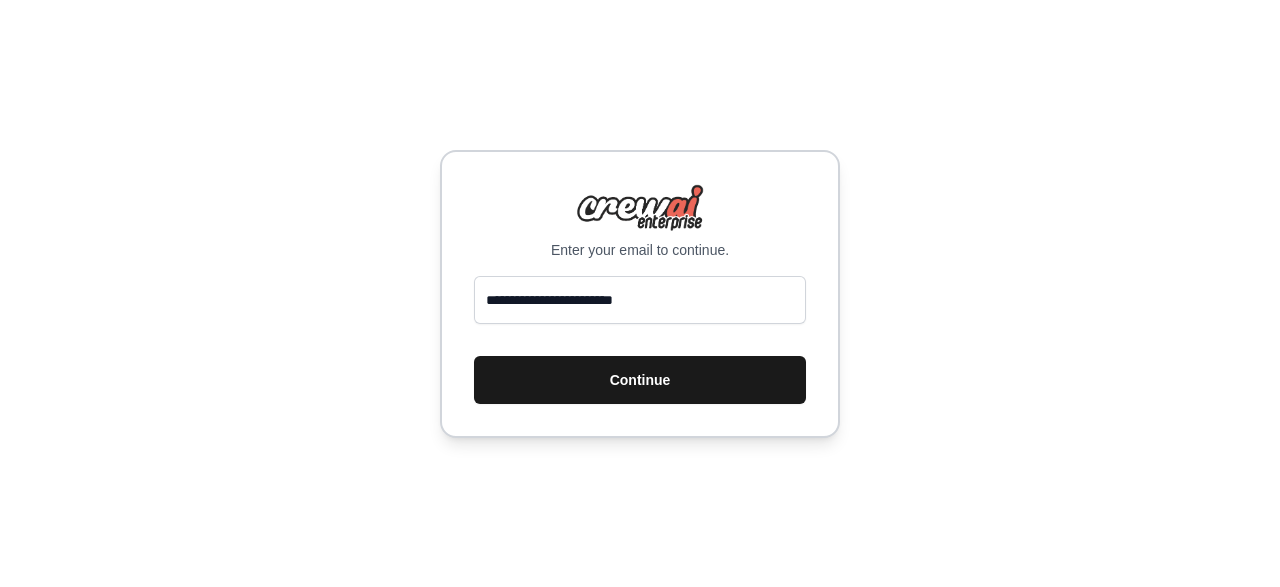 type on "**********" 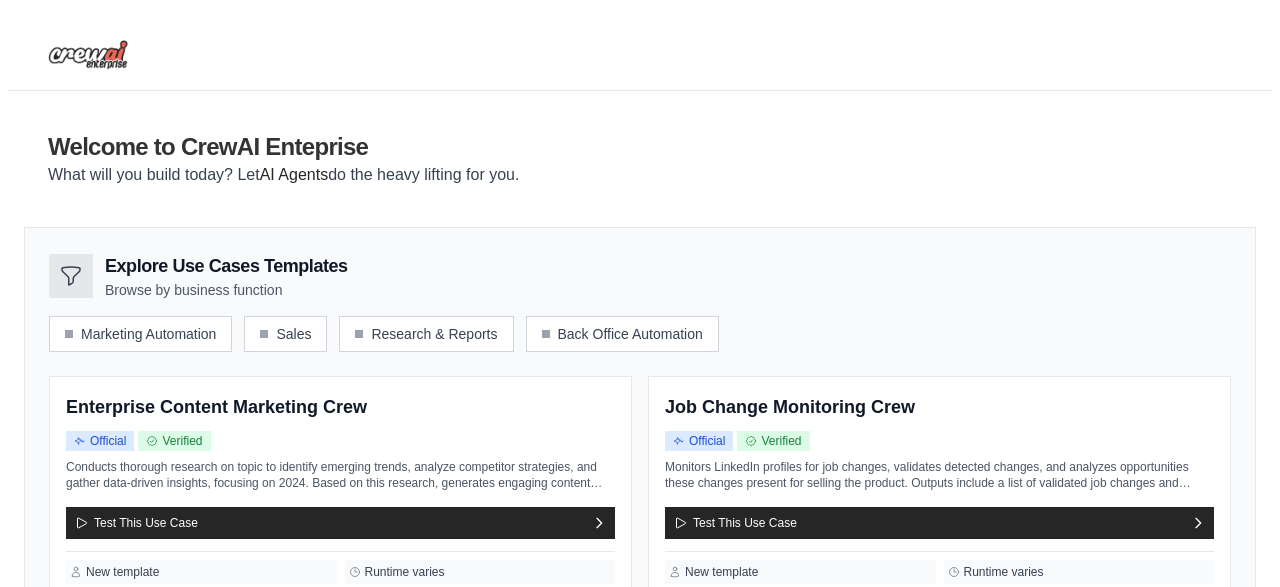 scroll, scrollTop: 0, scrollLeft: 0, axis: both 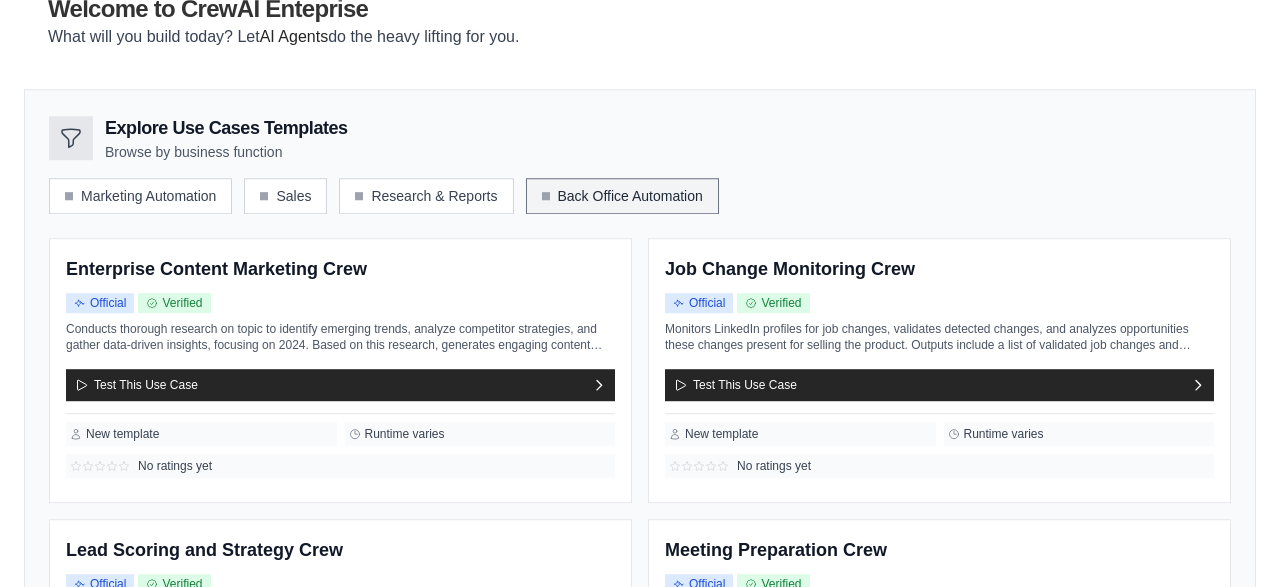 click on "Back Office Automation" at bounding box center [622, 196] 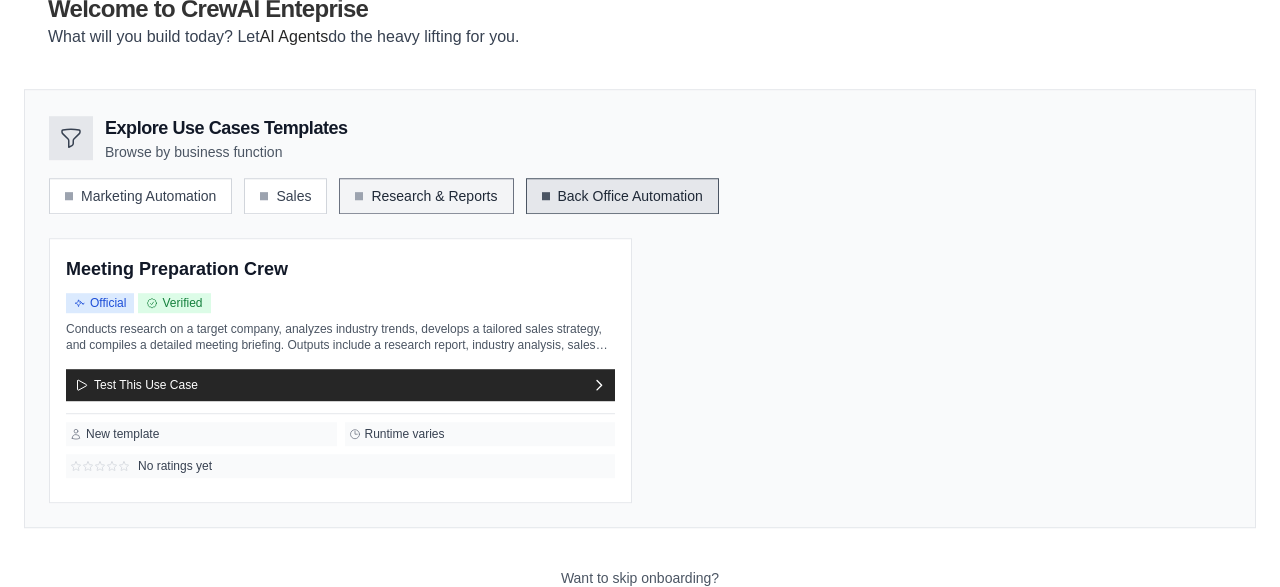 click on "Research & Reports" at bounding box center (426, 196) 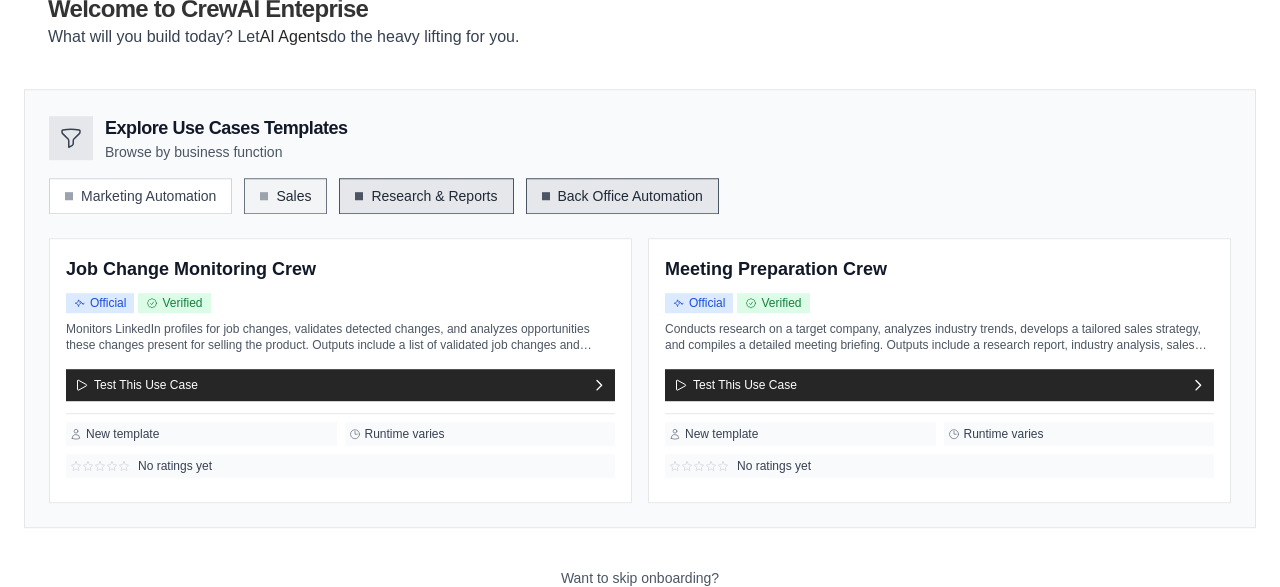 click on "Sales" at bounding box center [285, 196] 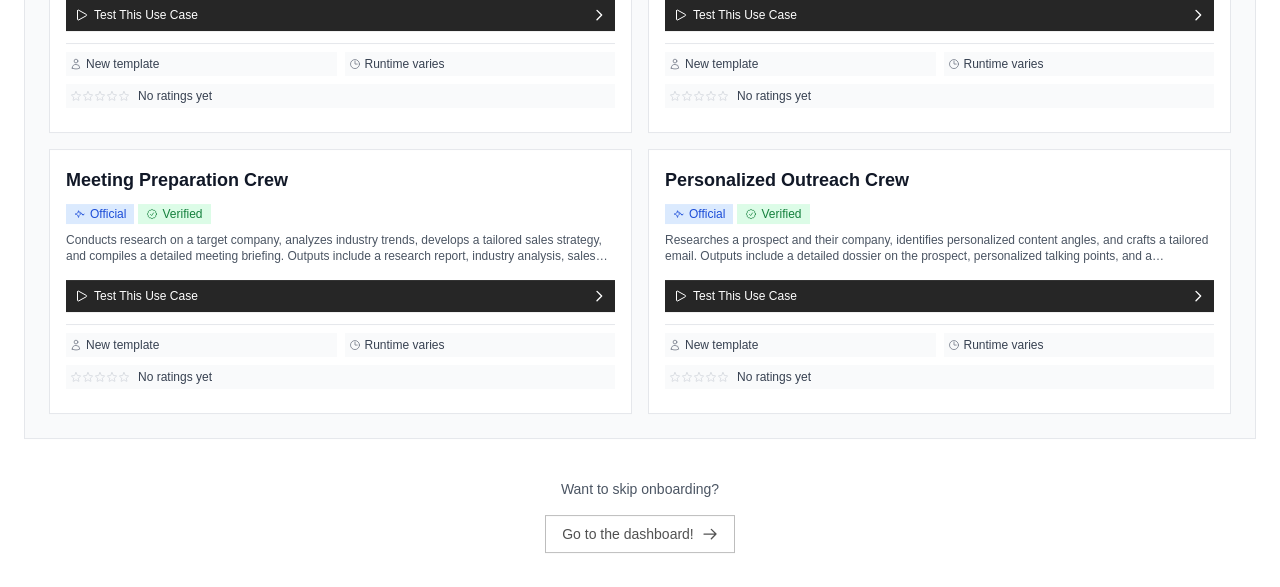 scroll, scrollTop: 516, scrollLeft: 0, axis: vertical 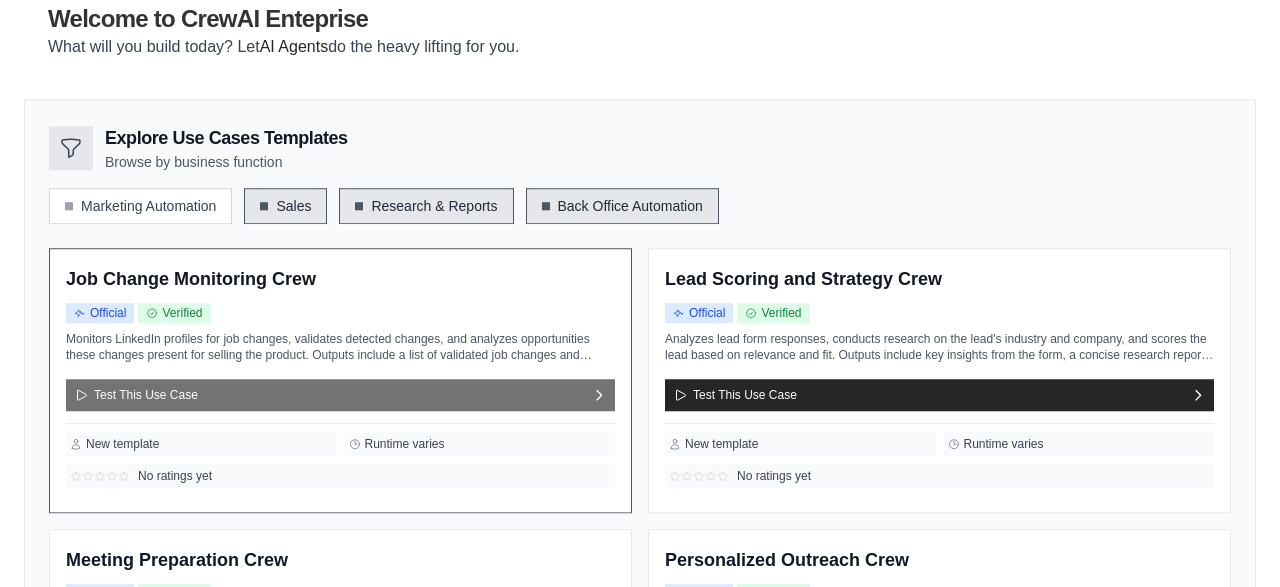 click on "Test This Use Case" at bounding box center (340, 395) 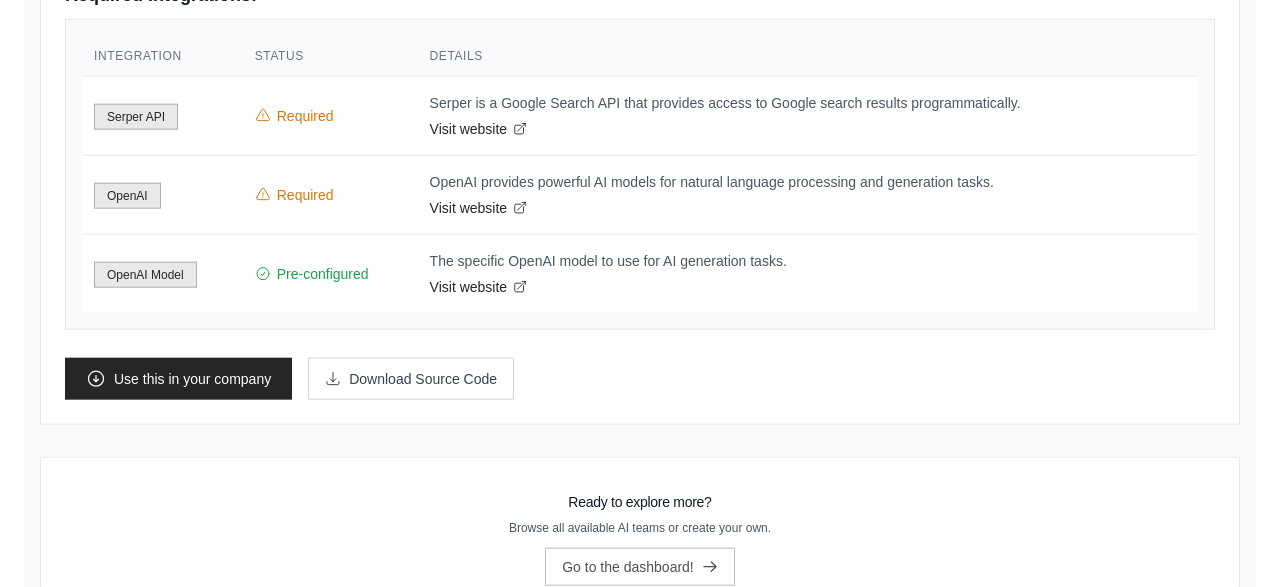 scroll, scrollTop: 1129, scrollLeft: 0, axis: vertical 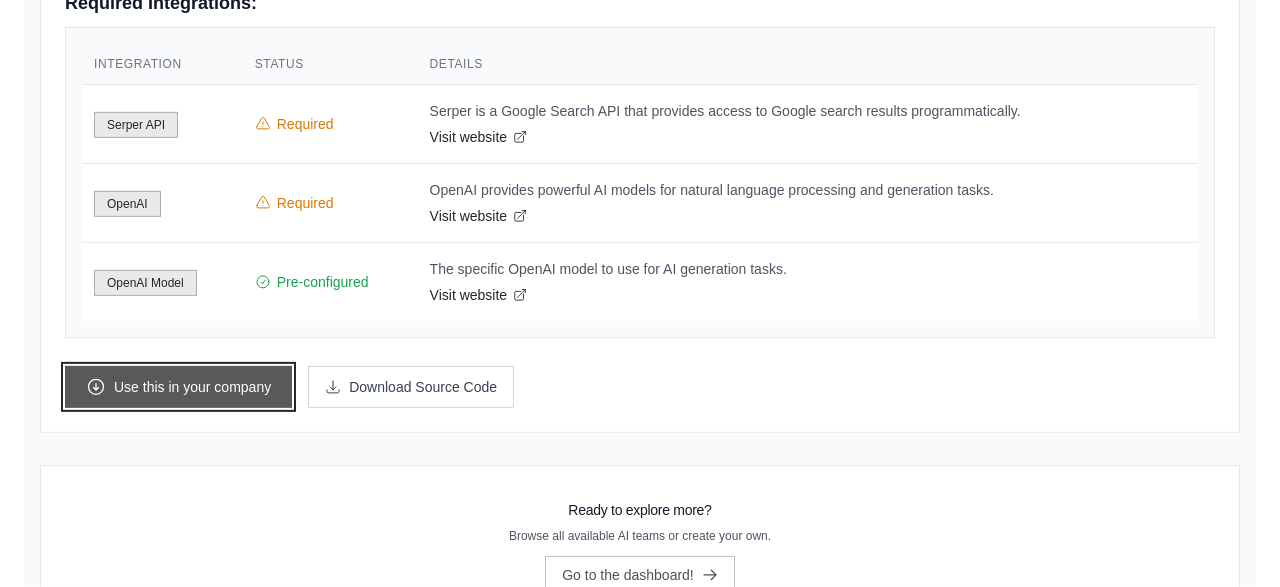click on "Use this in your company" at bounding box center [178, 387] 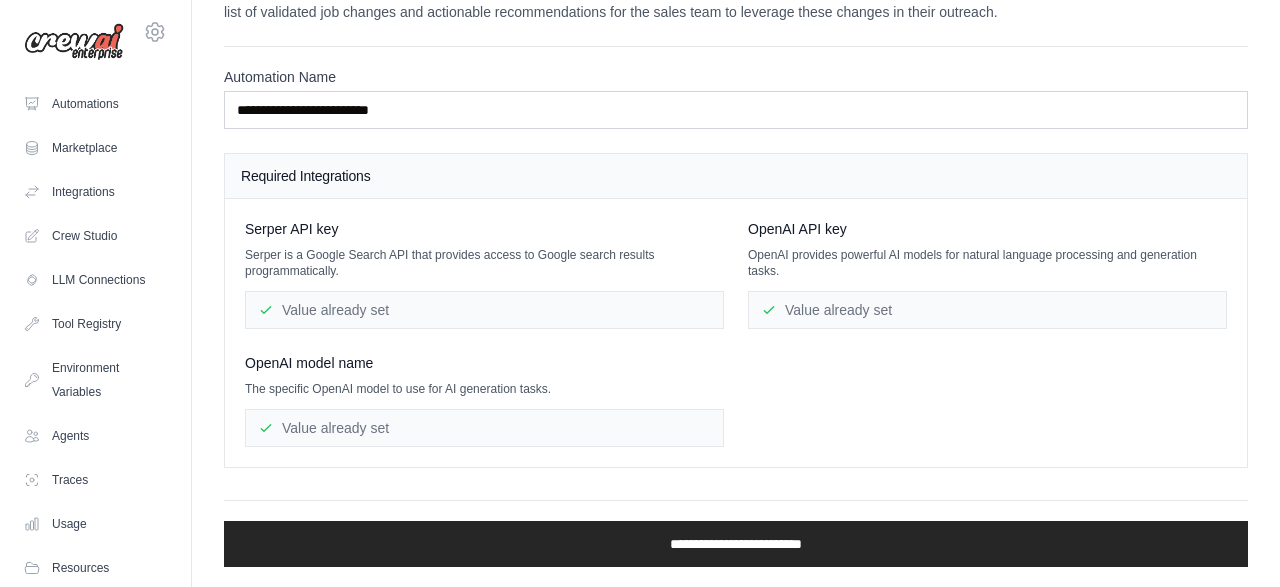 scroll, scrollTop: 0, scrollLeft: 0, axis: both 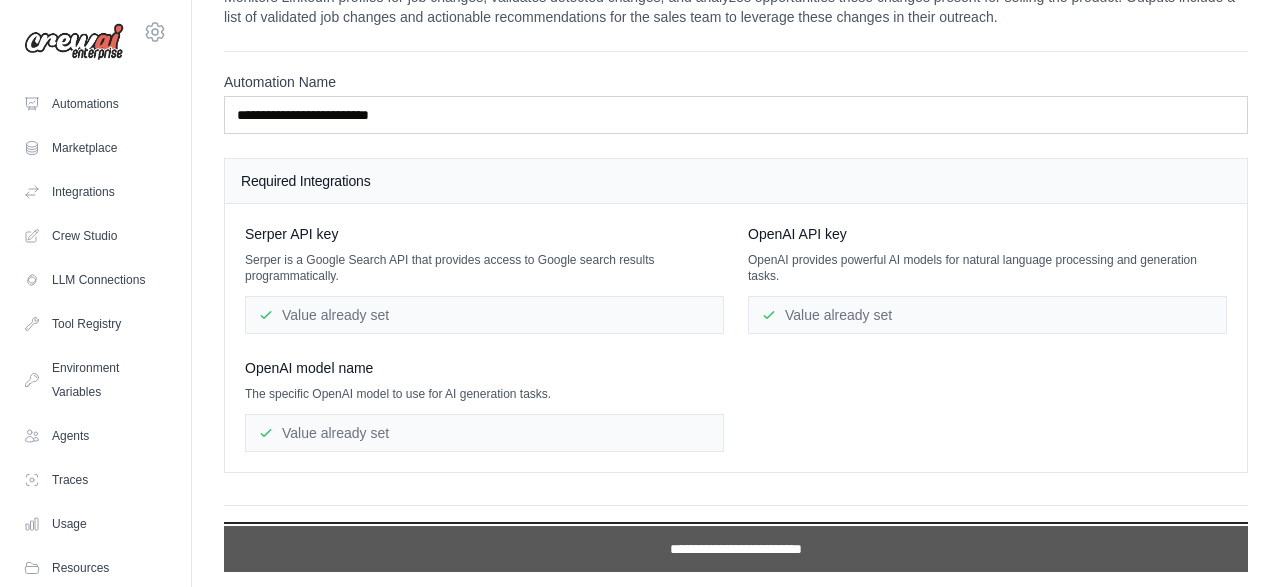 click on "**********" at bounding box center (736, 549) 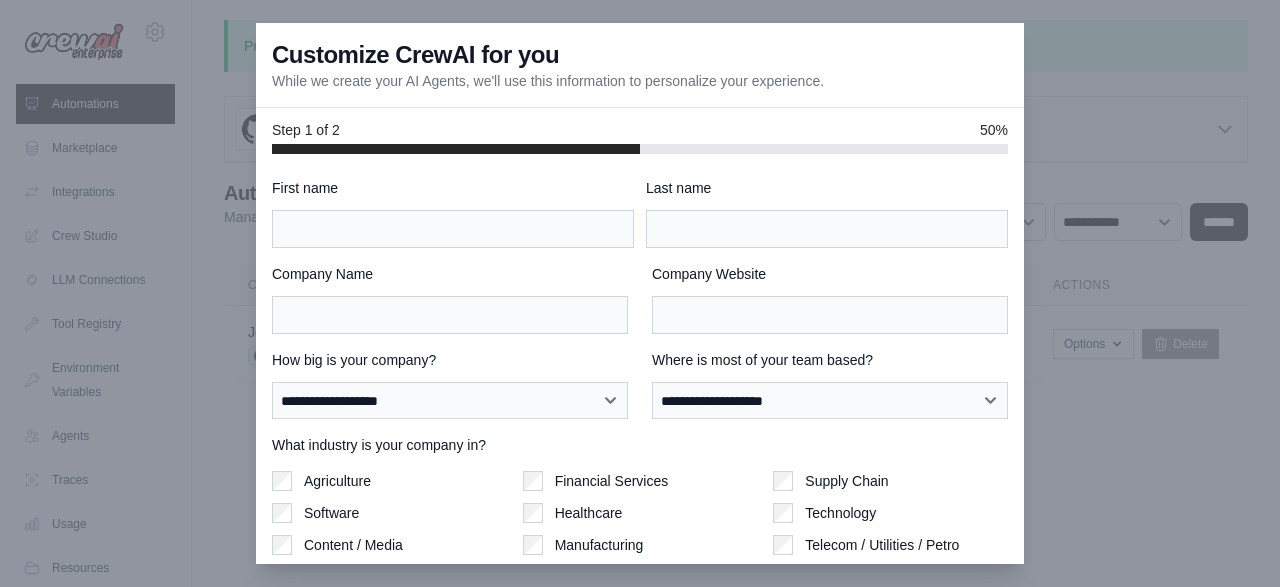 scroll, scrollTop: 0, scrollLeft: 0, axis: both 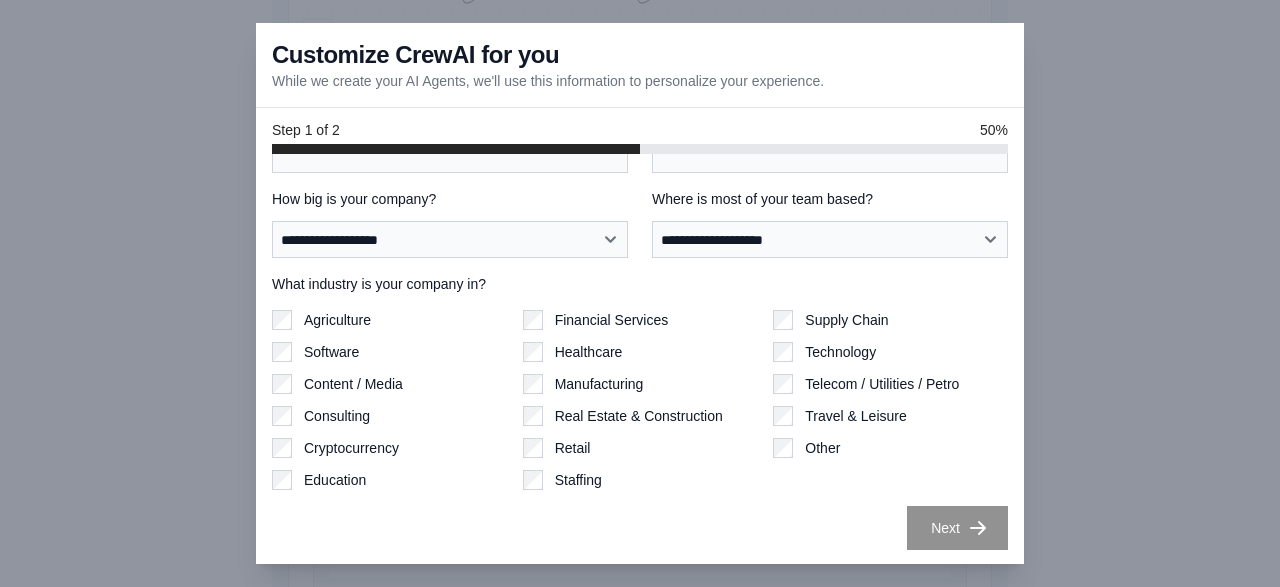 click on "**********" at bounding box center [640, 359] 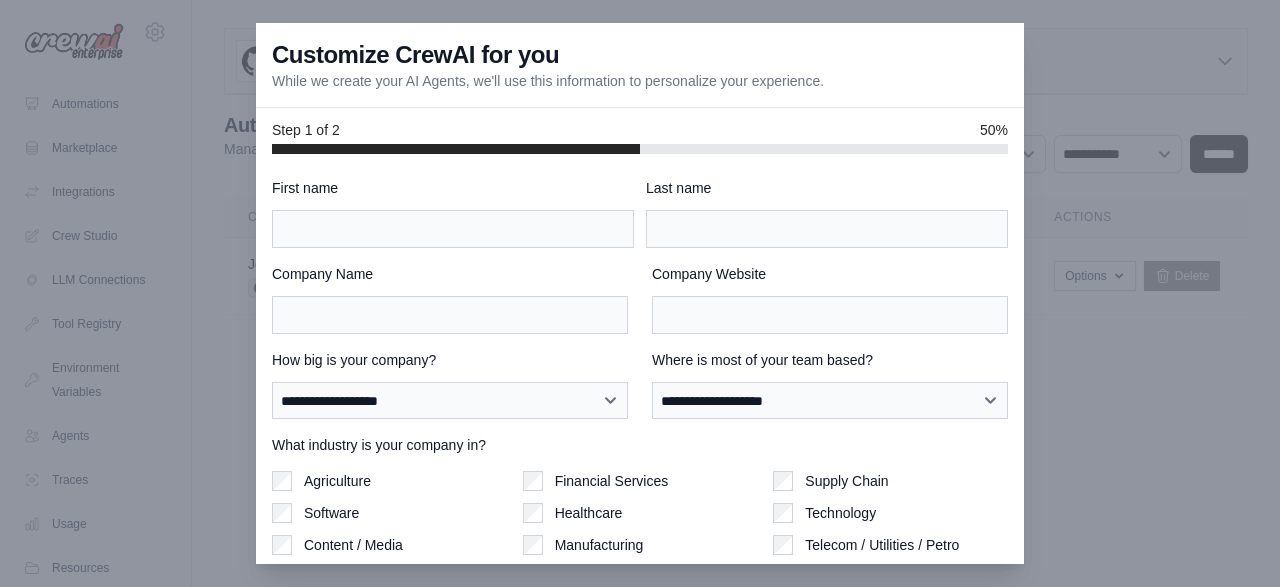 scroll, scrollTop: 0, scrollLeft: 0, axis: both 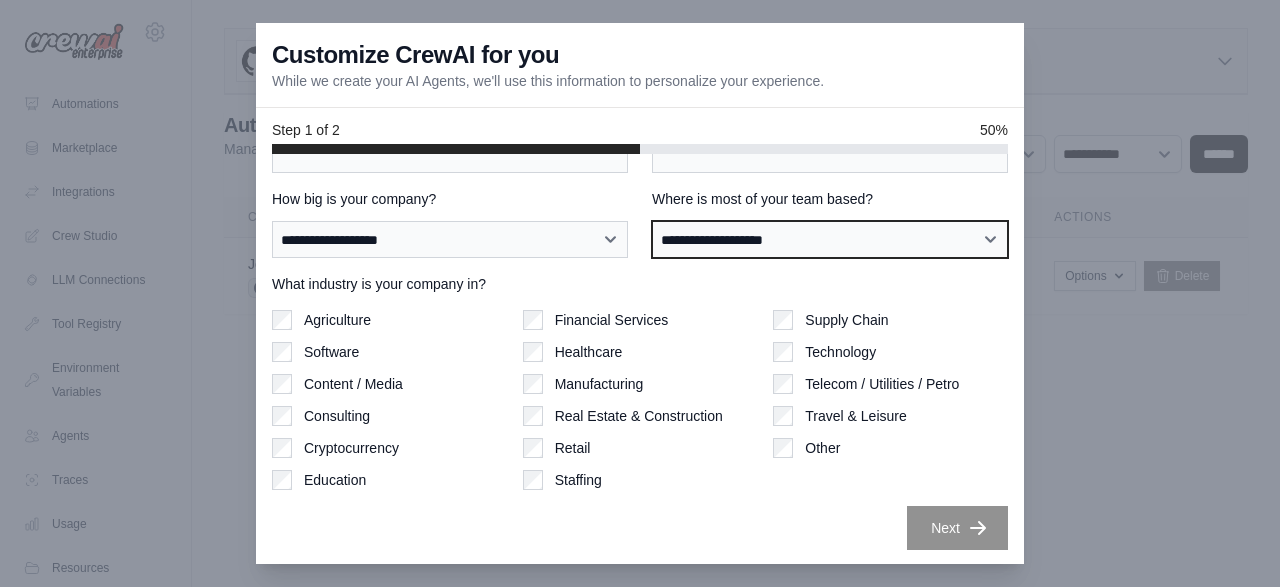 click on "**********" at bounding box center [830, 239] 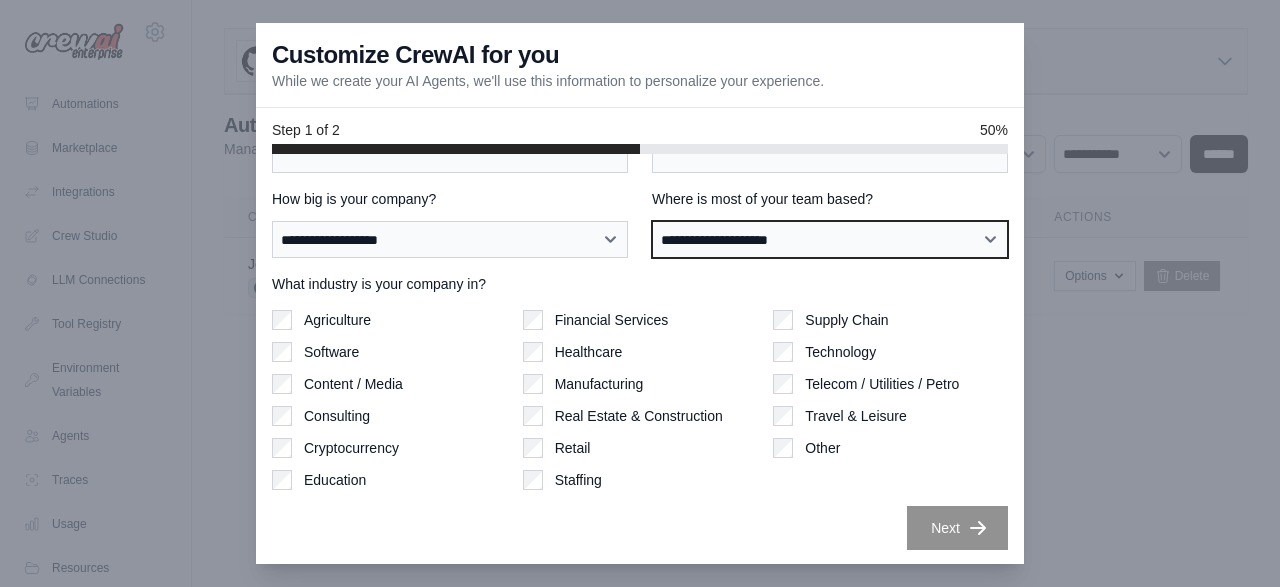 click on "**********" at bounding box center (0, 0) 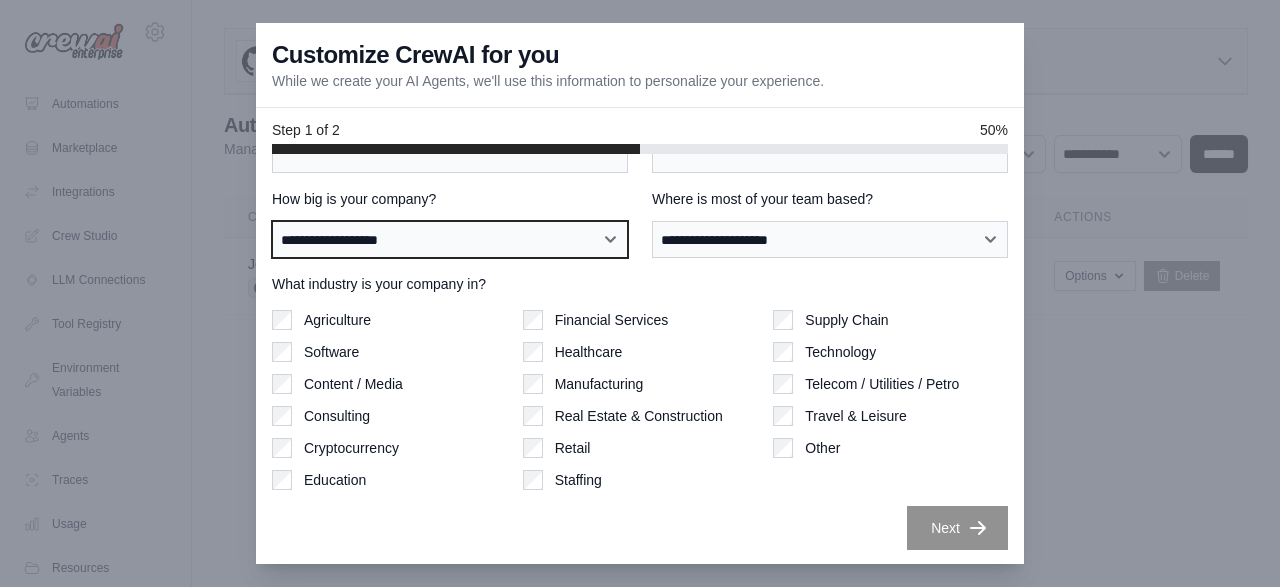 click on "**********" at bounding box center [450, 239] 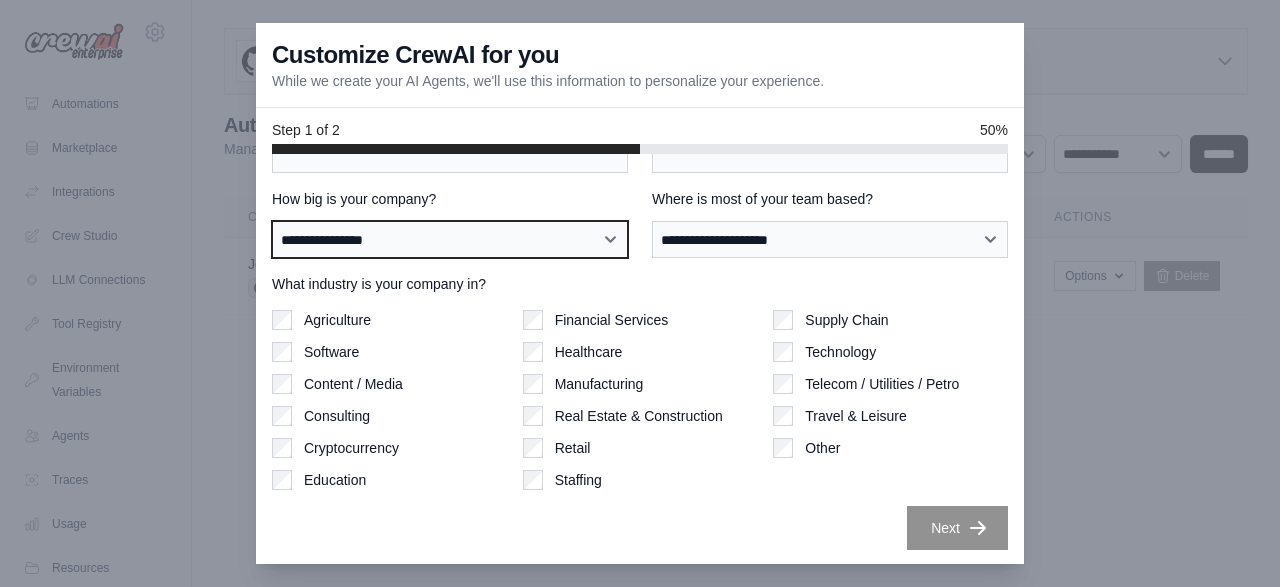 click on "**********" at bounding box center (0, 0) 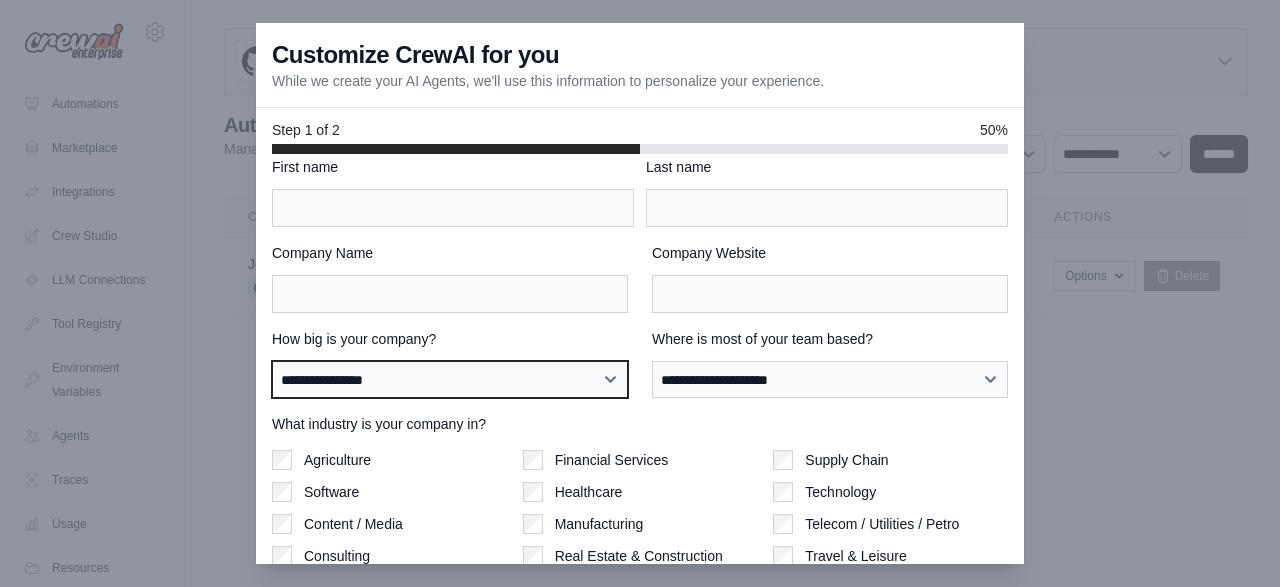 scroll, scrollTop: 0, scrollLeft: 0, axis: both 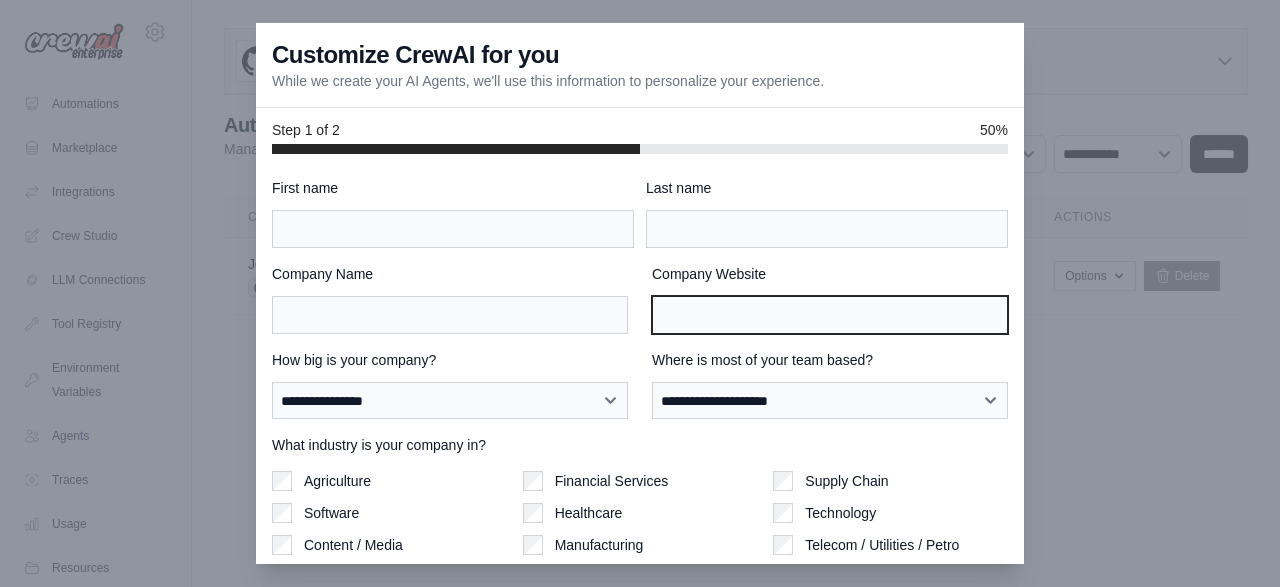 click on "Company Website" at bounding box center [830, 315] 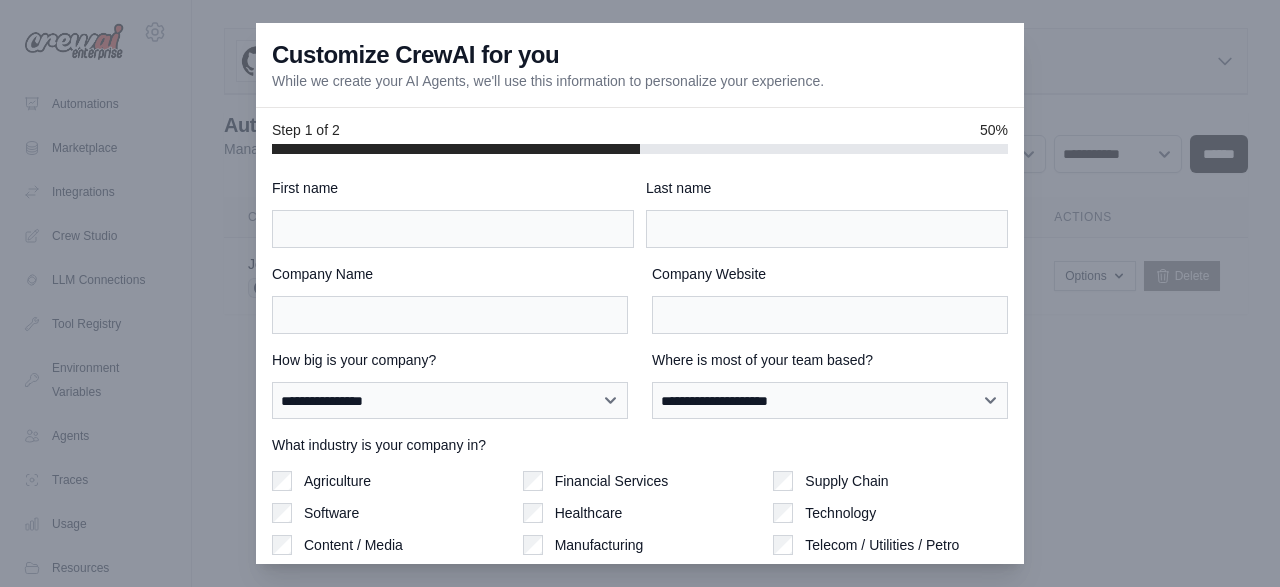 click at bounding box center [640, 293] 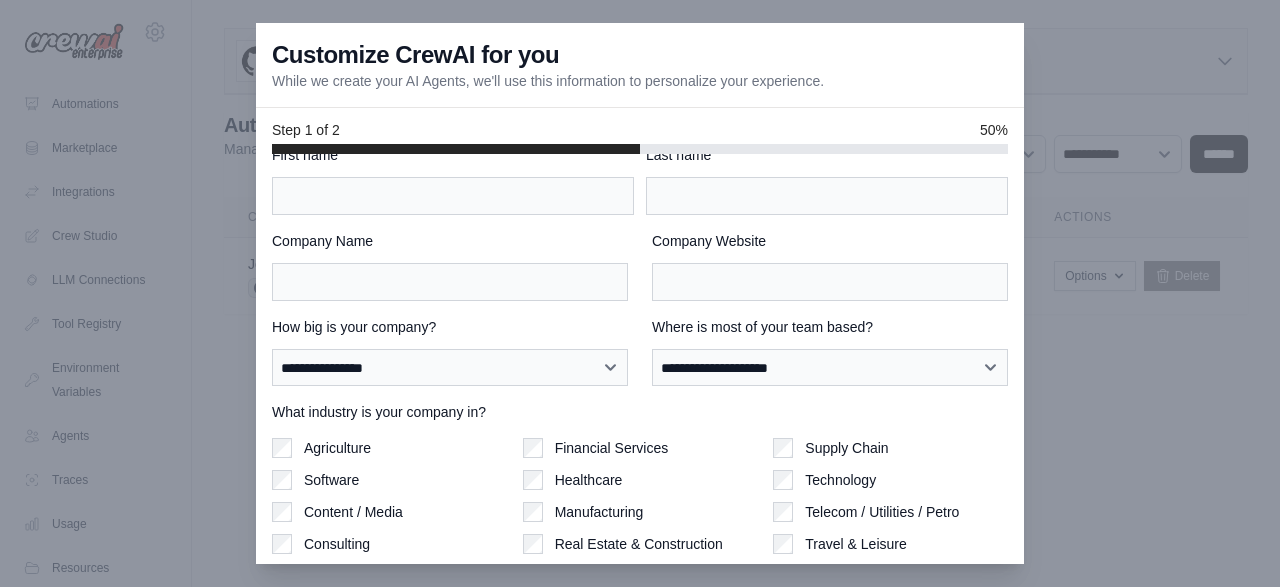 scroll, scrollTop: 0, scrollLeft: 0, axis: both 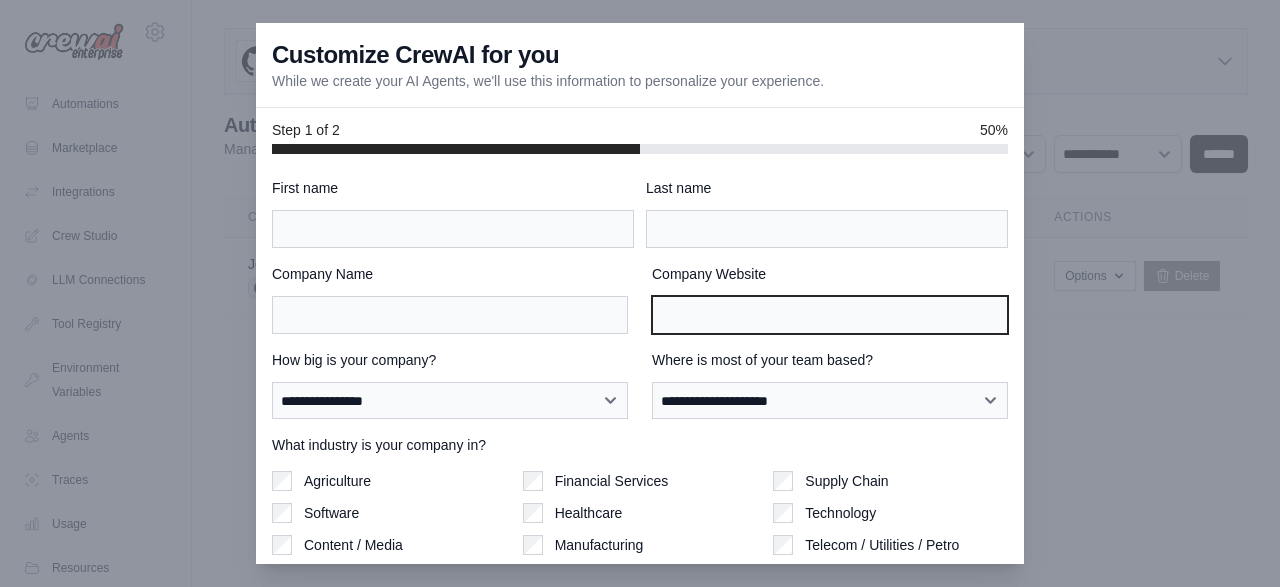click on "Company Website" at bounding box center (830, 315) 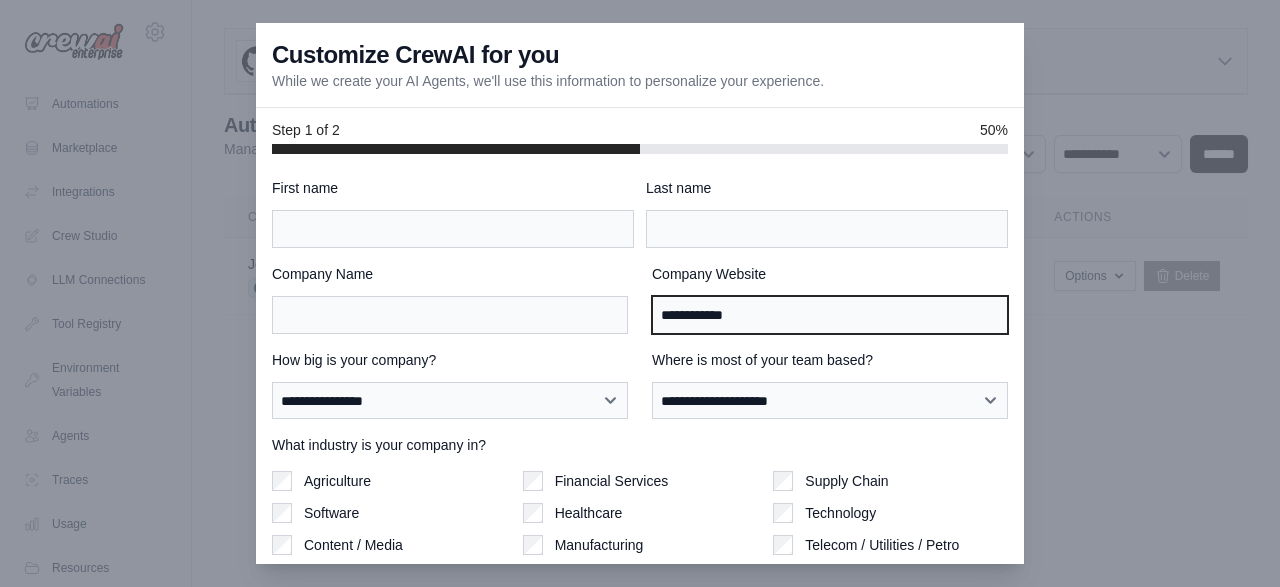 type on "**********" 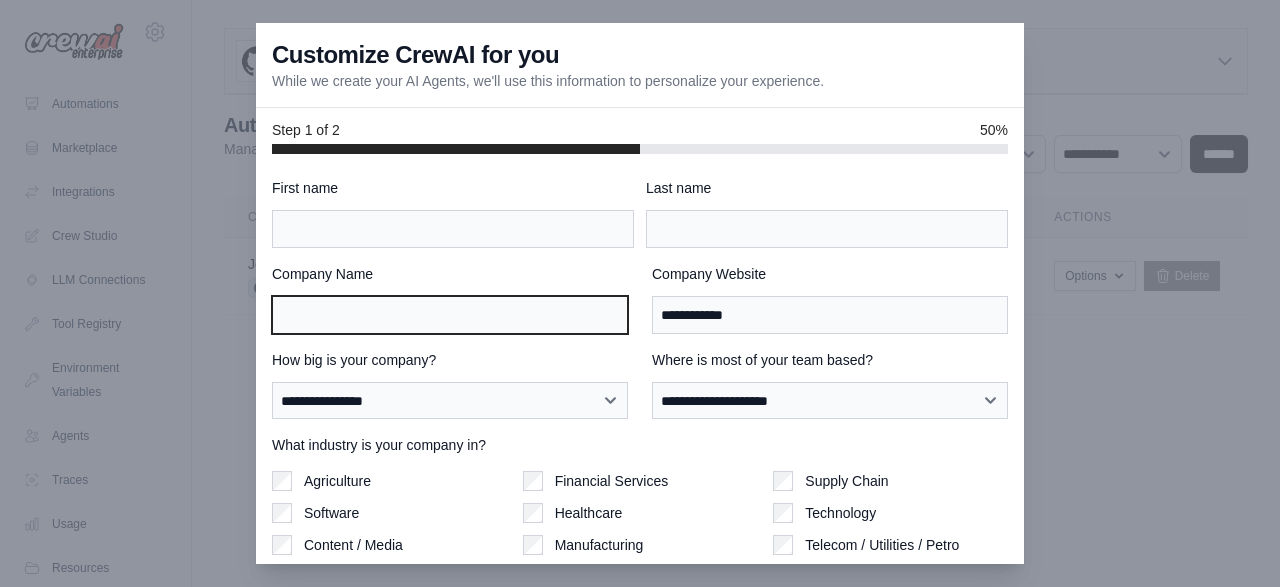 click on "Company Name" at bounding box center (450, 315) 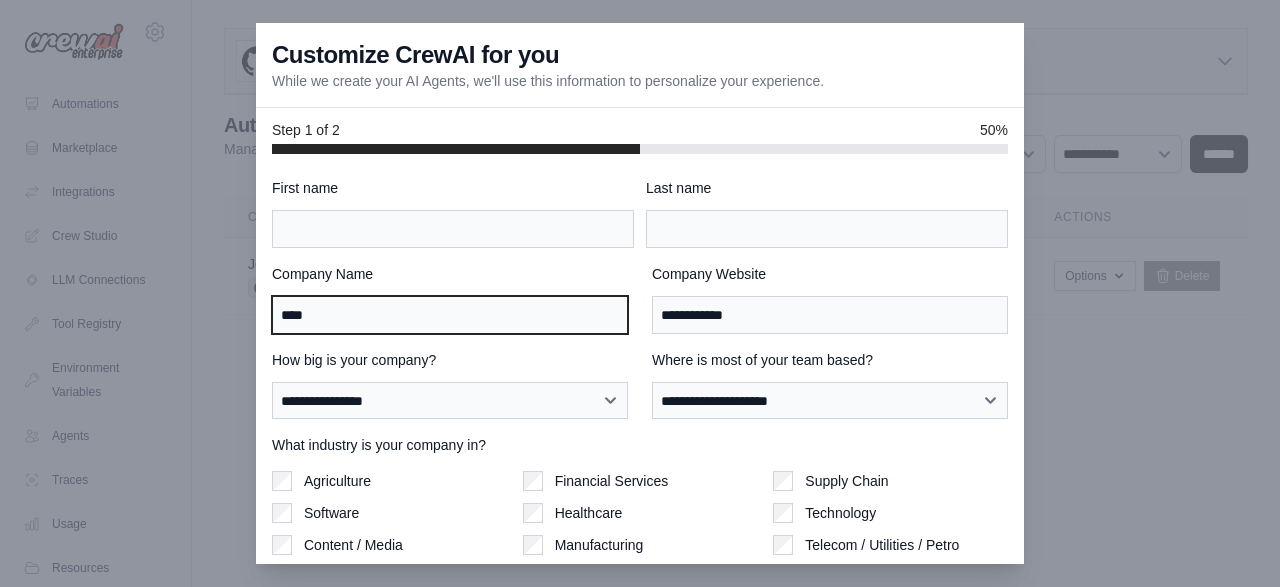 type on "****" 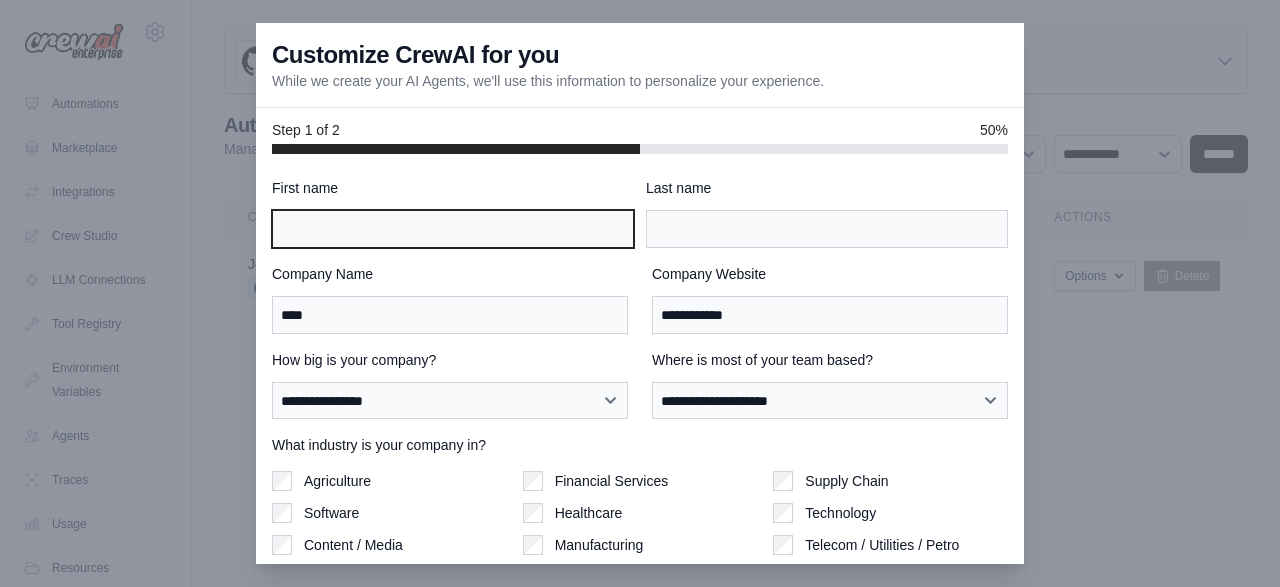 click on "First name" at bounding box center [453, 229] 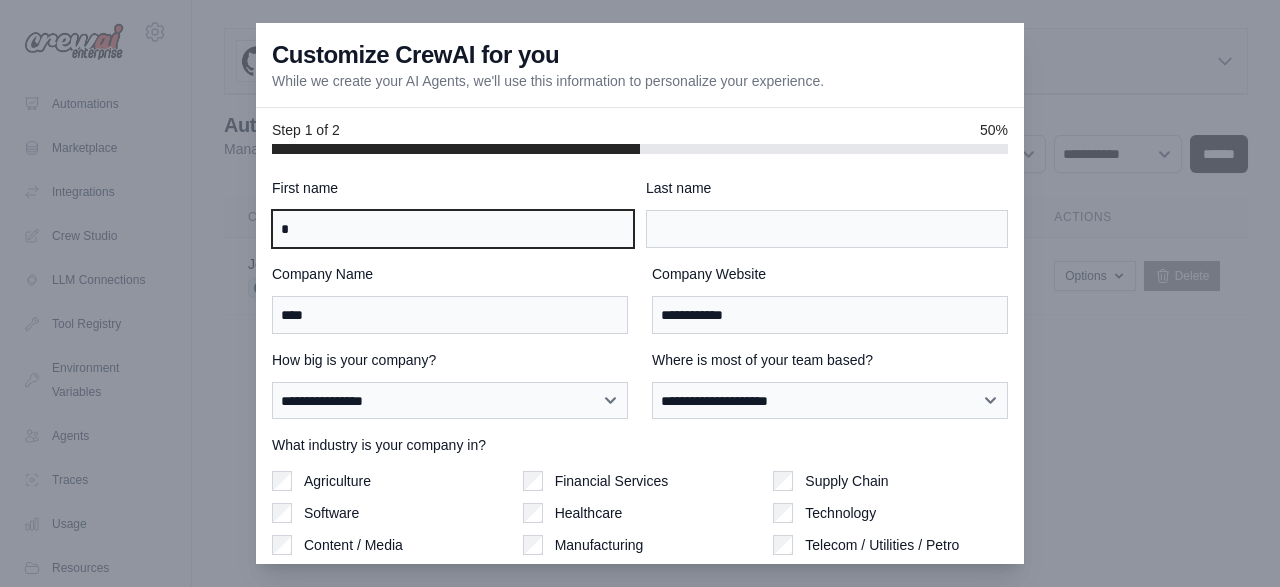 type on "*" 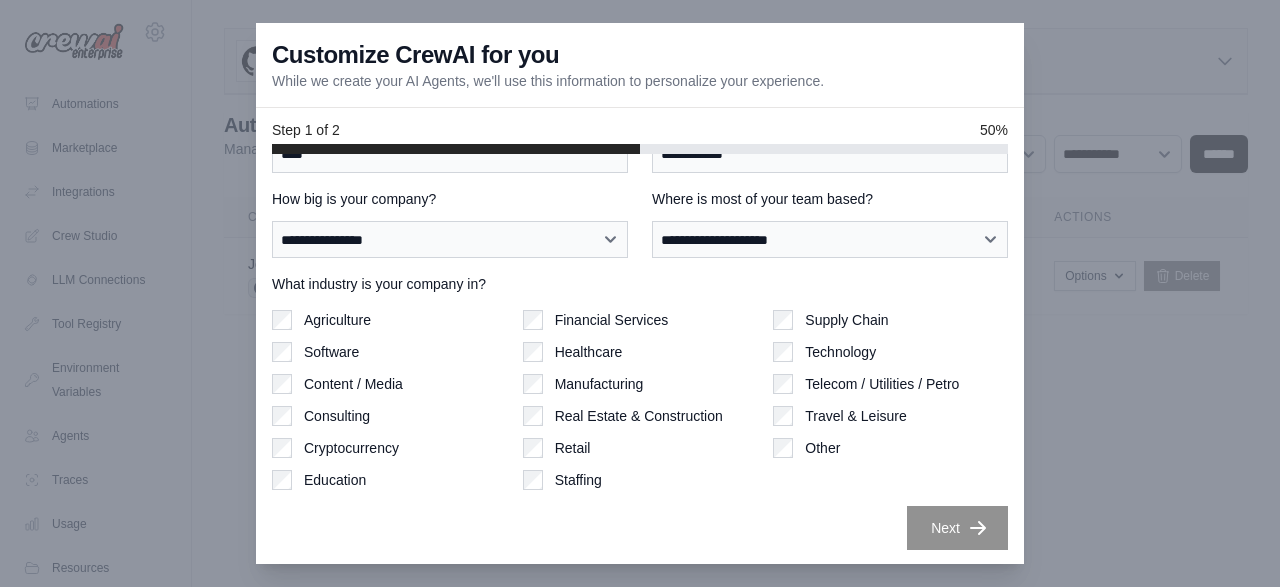 scroll, scrollTop: 0, scrollLeft: 0, axis: both 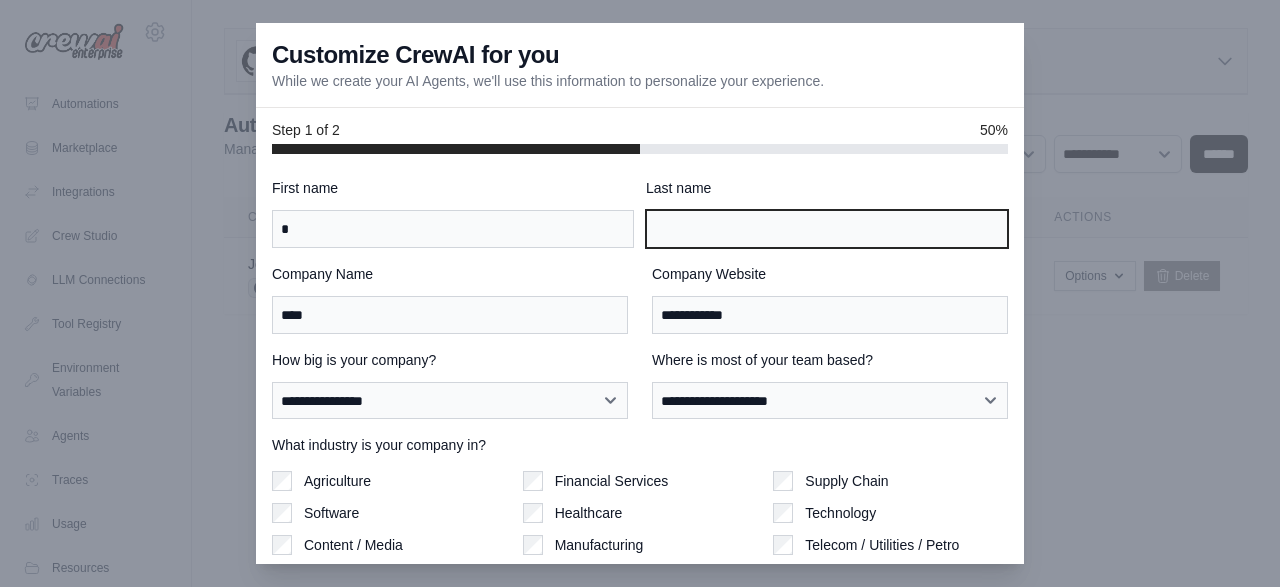 click on "Last name" at bounding box center (827, 229) 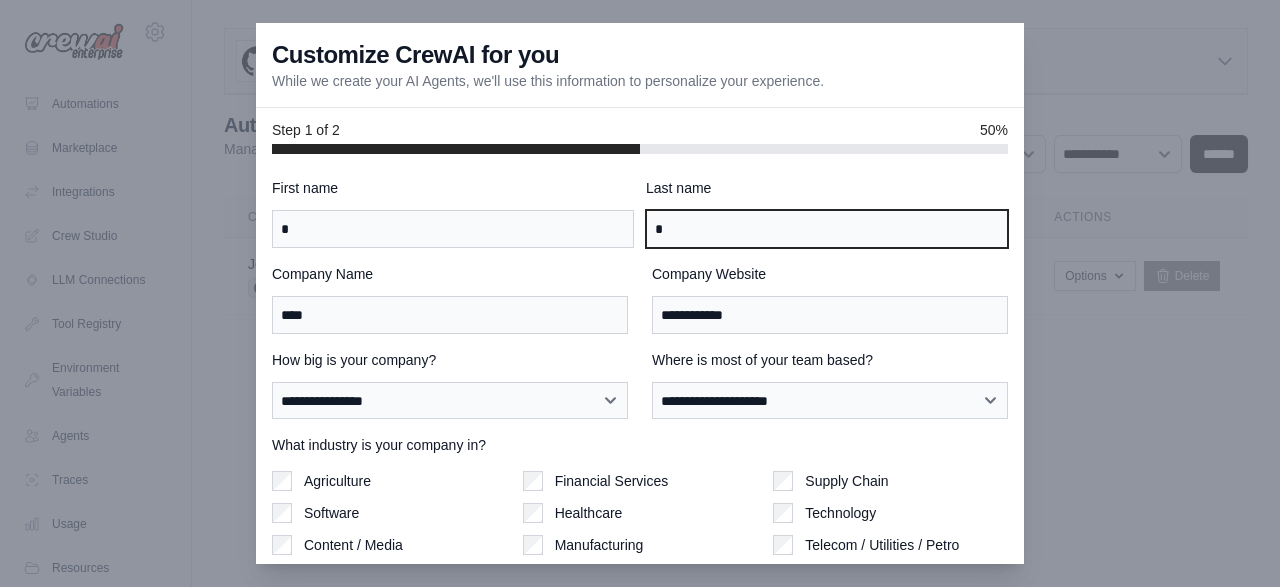 type on "*" 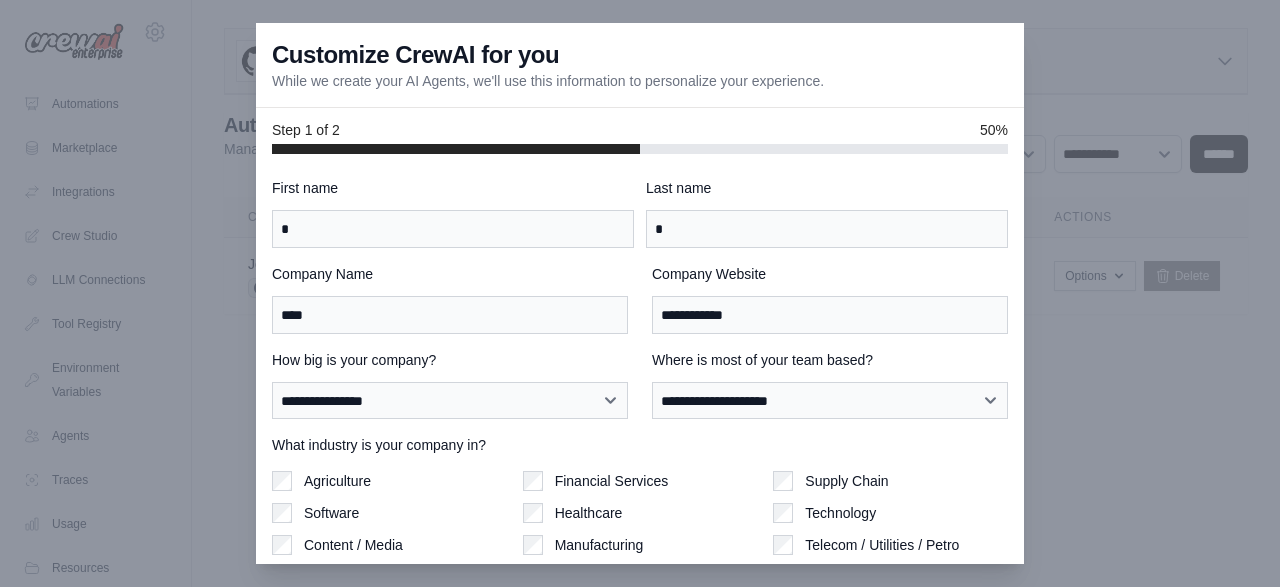 scroll, scrollTop: 161, scrollLeft: 0, axis: vertical 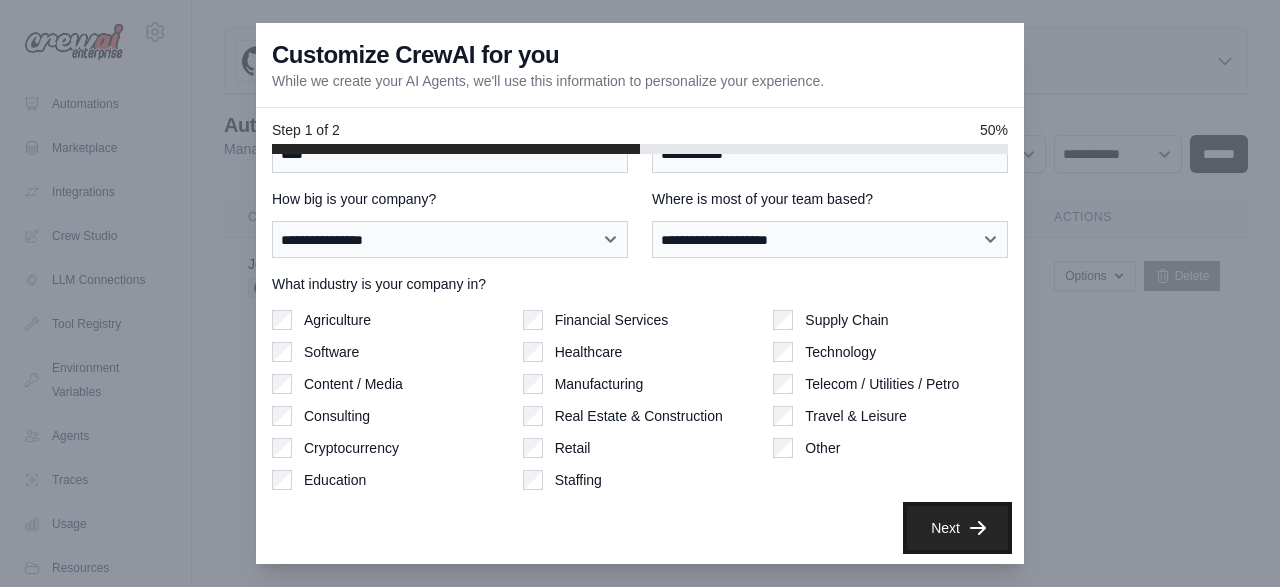 click on "Next" at bounding box center [957, 528] 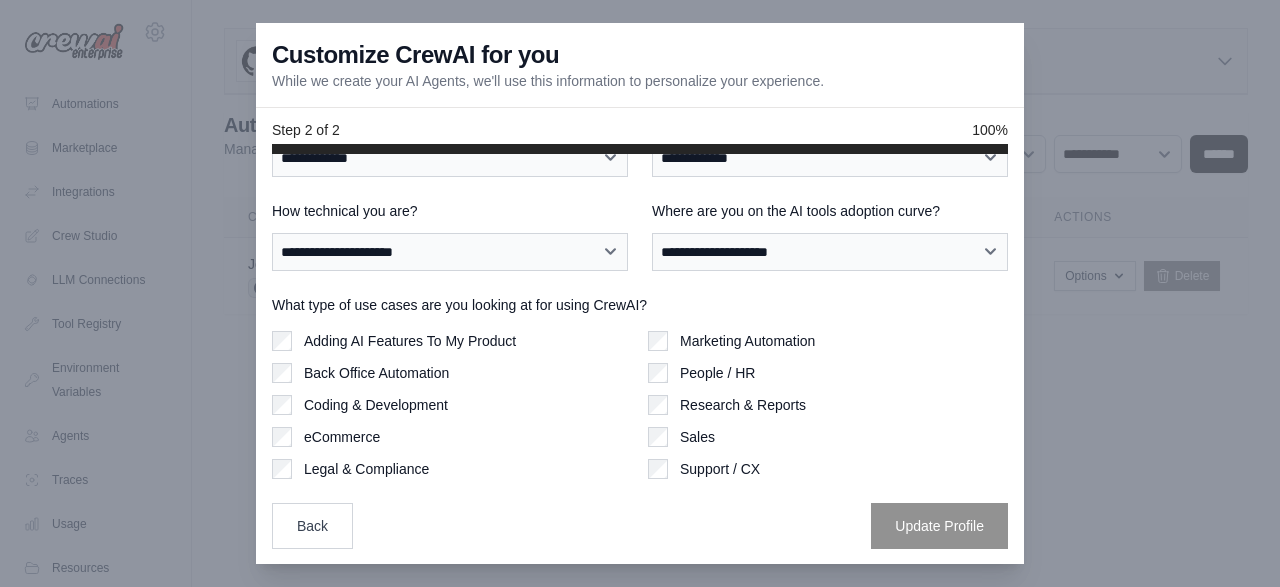 scroll, scrollTop: 69, scrollLeft: 0, axis: vertical 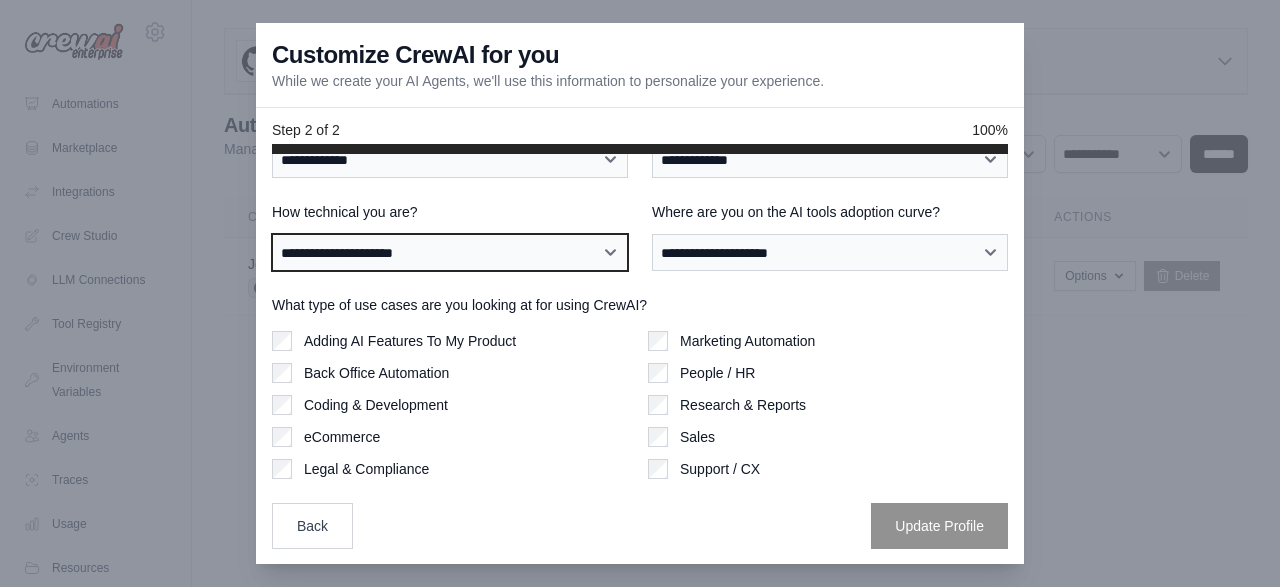 click on "**********" at bounding box center (450, 252) 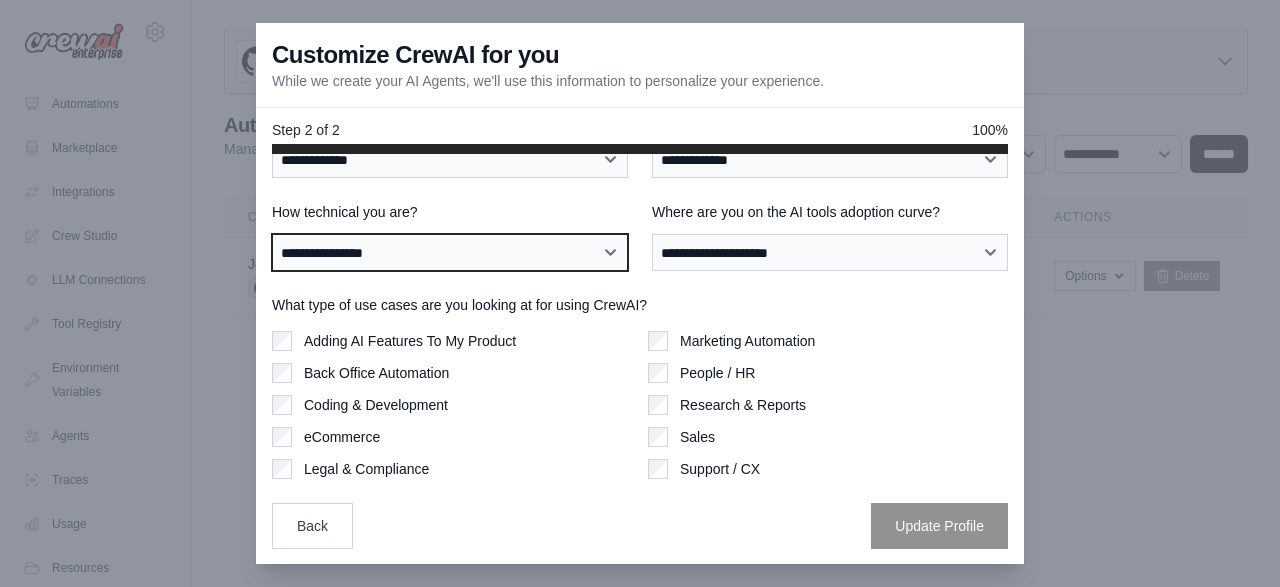 click on "**********" at bounding box center [0, 0] 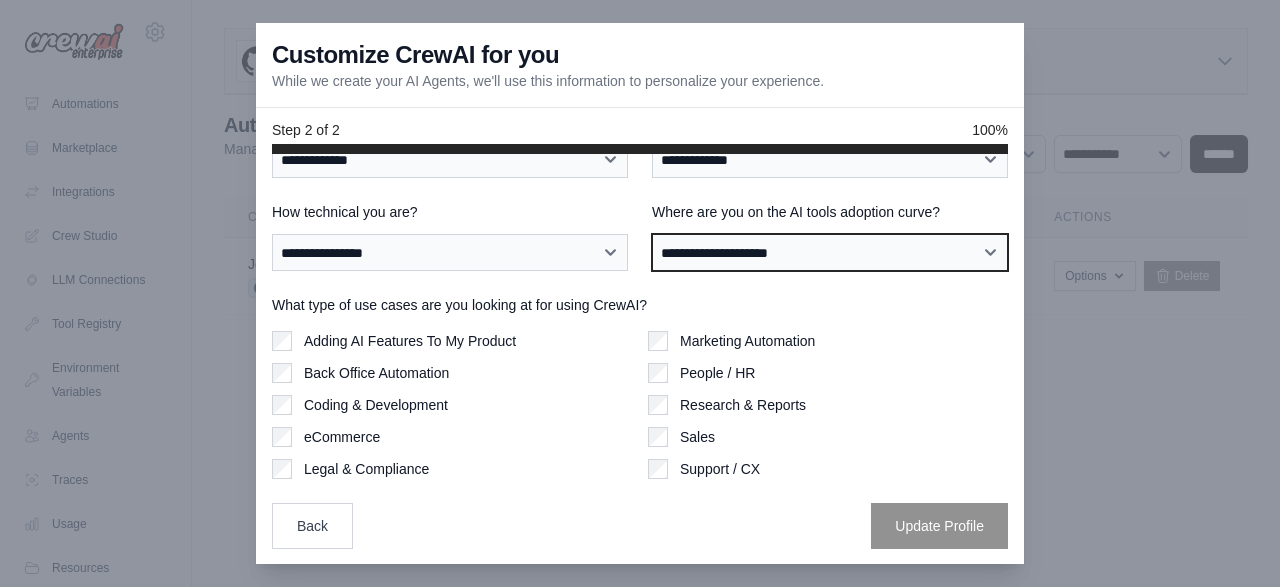 click on "**********" at bounding box center (830, 252) 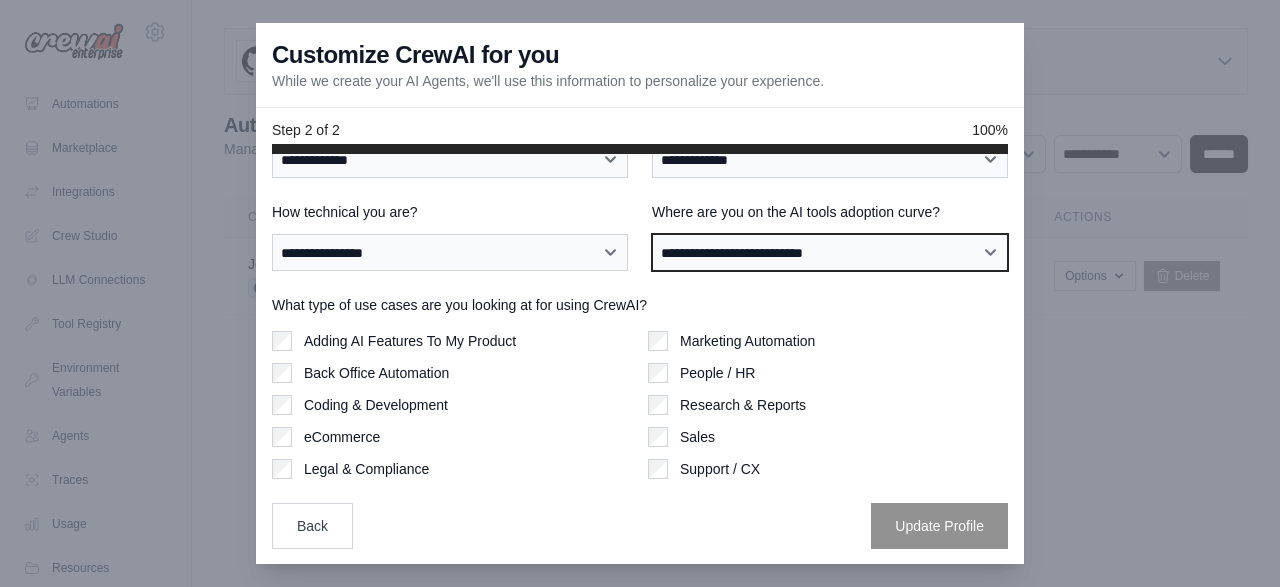 click on "**********" at bounding box center [0, 0] 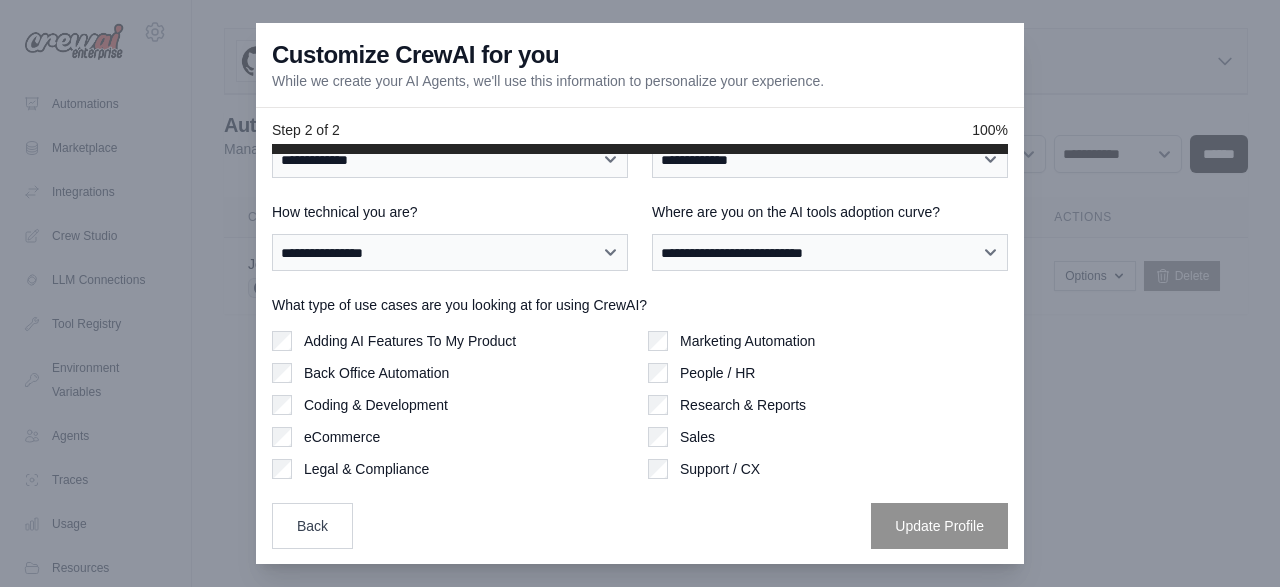 scroll, scrollTop: 0, scrollLeft: 0, axis: both 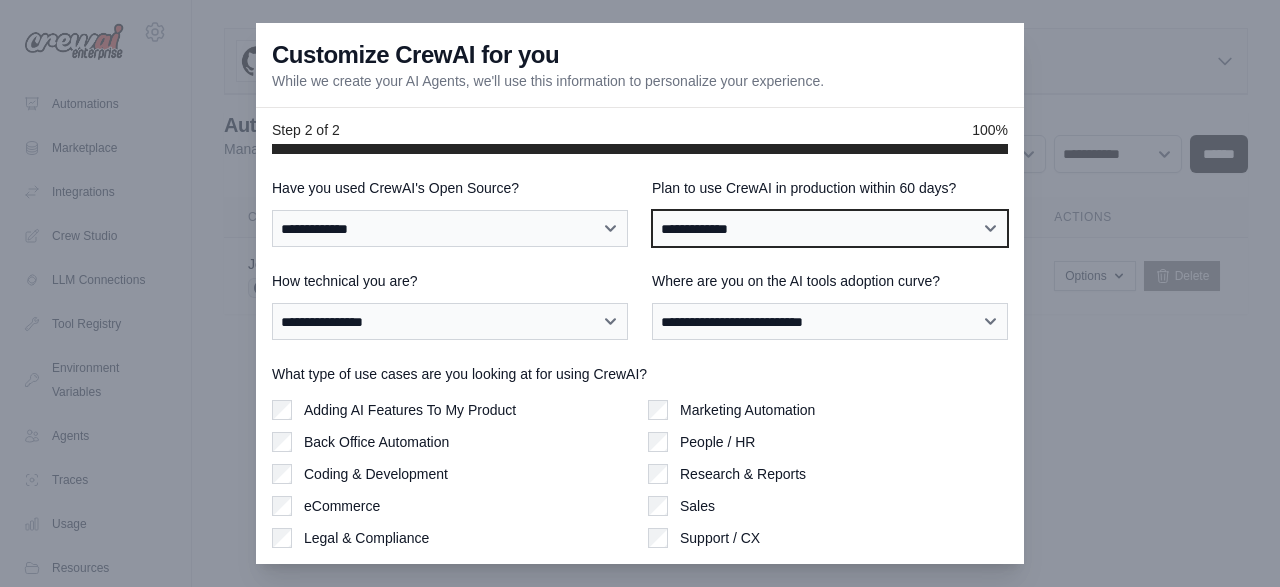 click on "**********" at bounding box center (830, 228) 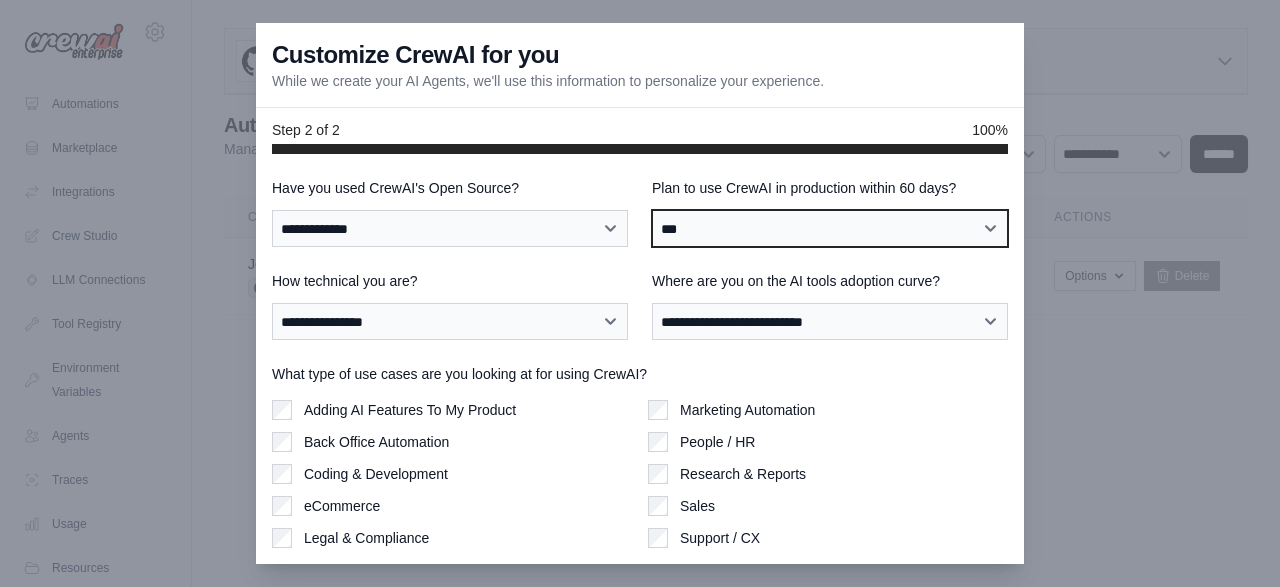 click on "***" at bounding box center [0, 0] 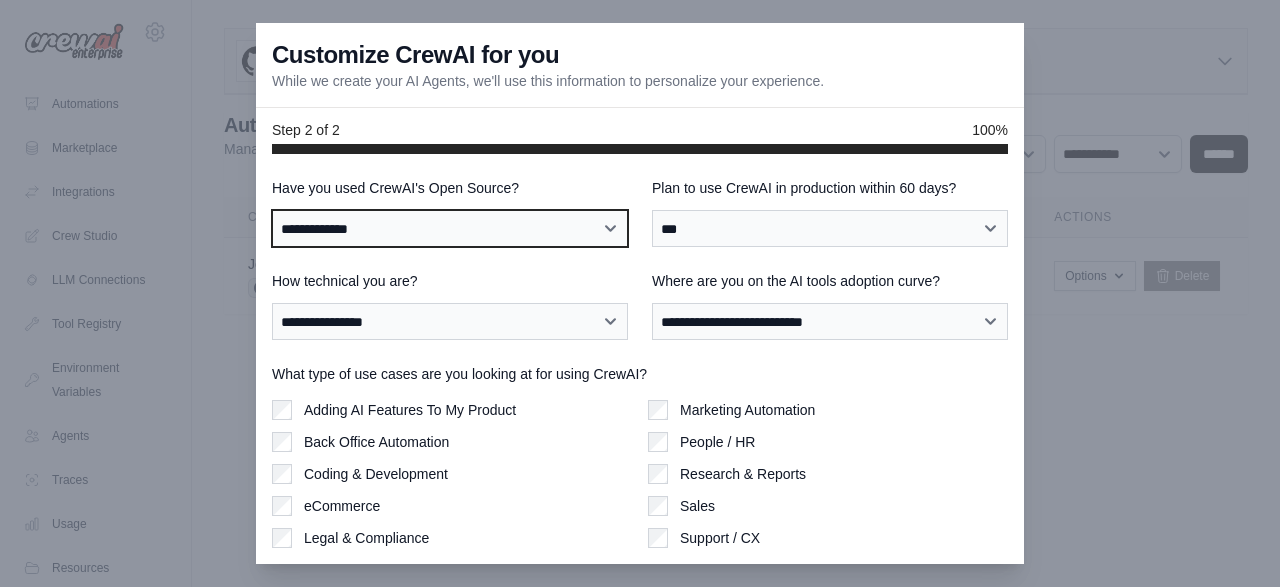 click on "**********" at bounding box center (450, 228) 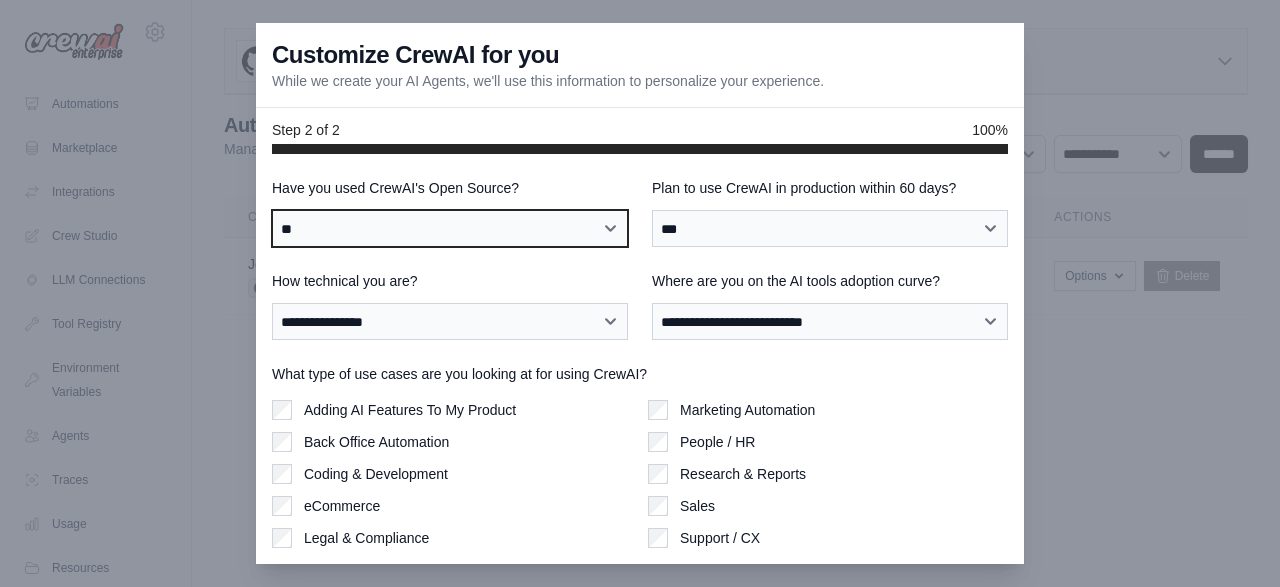 click on "**" at bounding box center [0, 0] 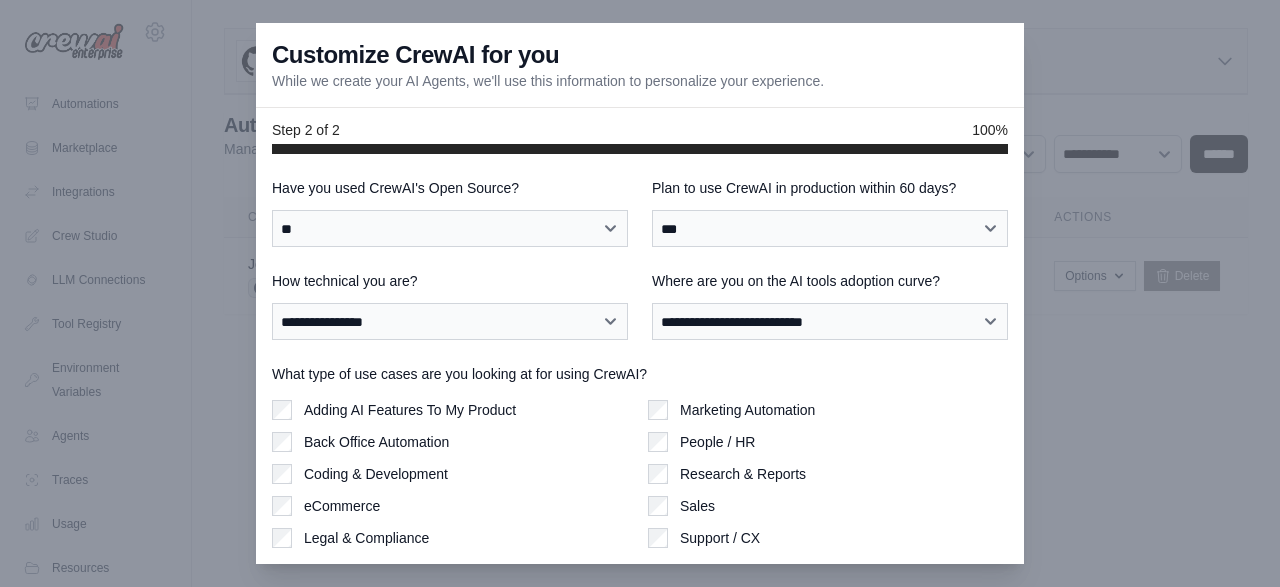 scroll, scrollTop: 69, scrollLeft: 0, axis: vertical 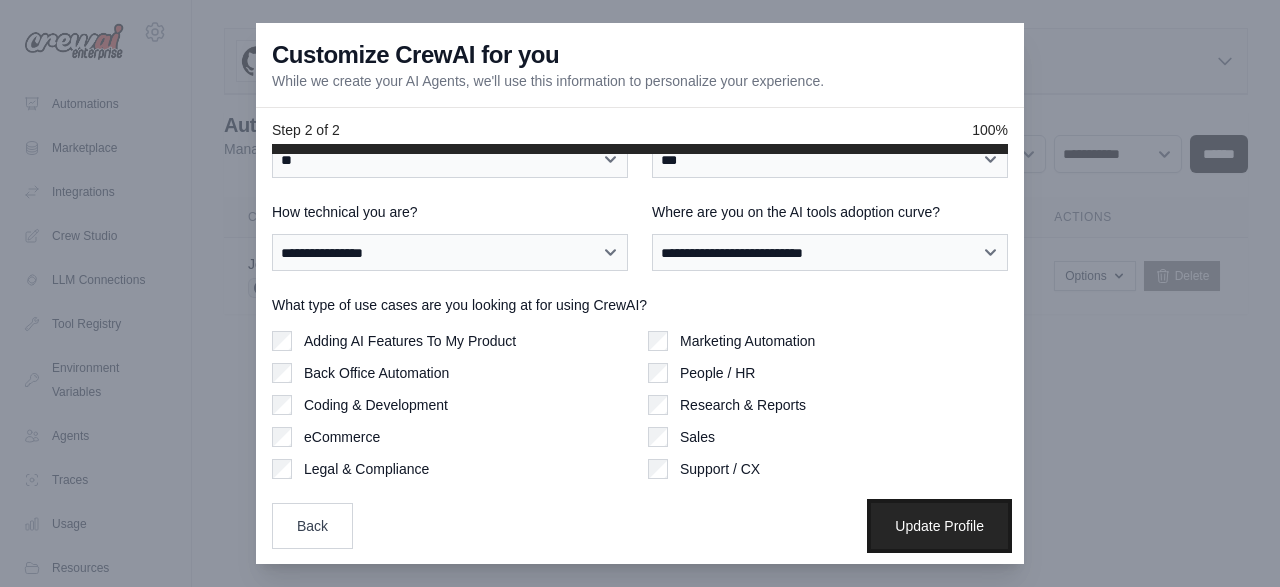 click on "Update Profile" at bounding box center (939, 526) 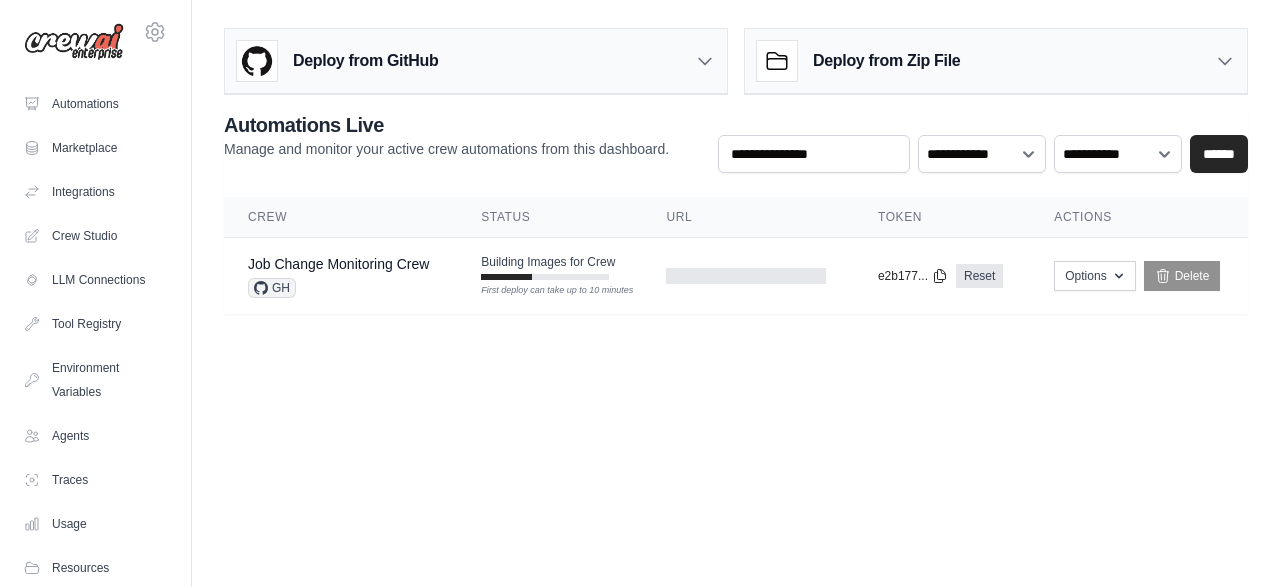 scroll, scrollTop: 0, scrollLeft: 0, axis: both 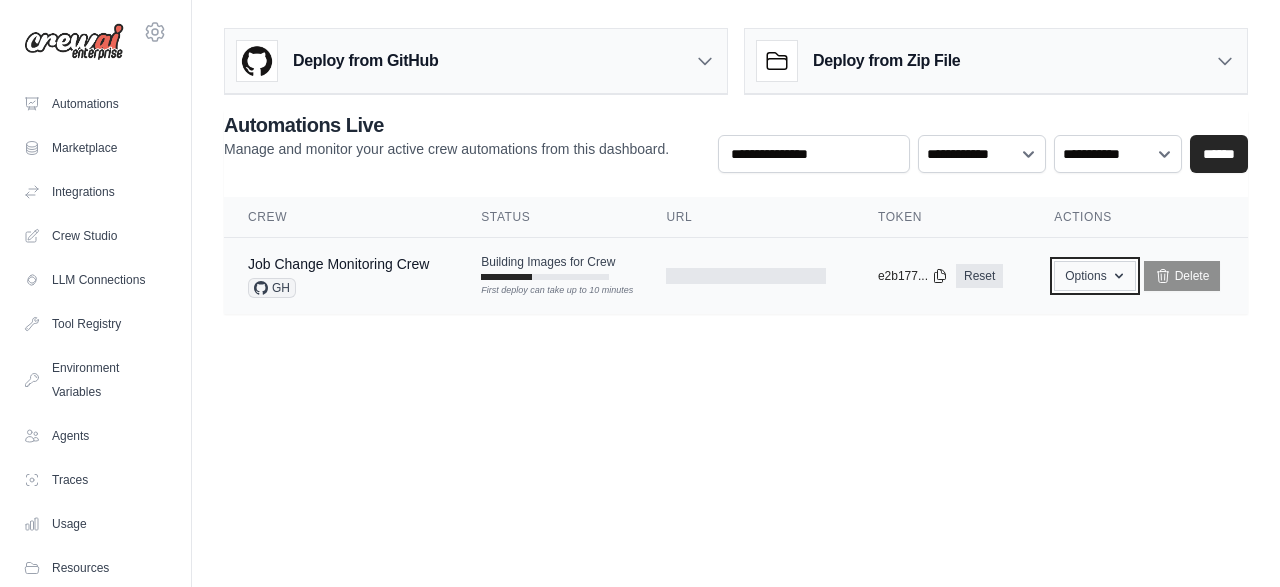 click 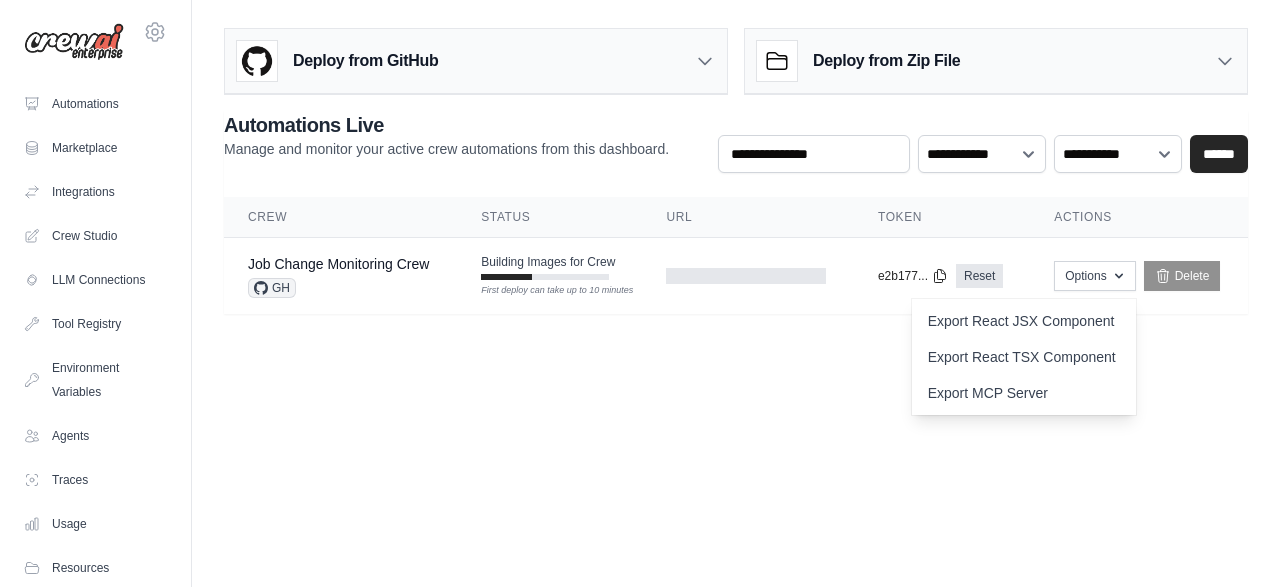click on "[EMAIL]
Settings
Automations
Marketplace
Integrations" at bounding box center [640, 293] 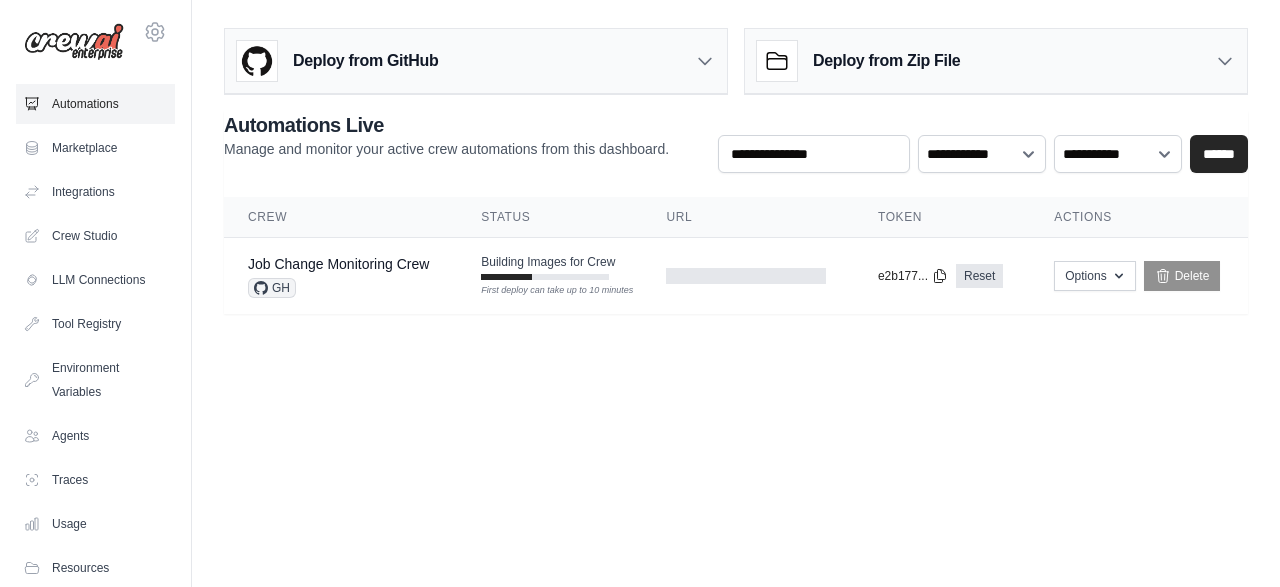 click on "Automations" at bounding box center (95, 104) 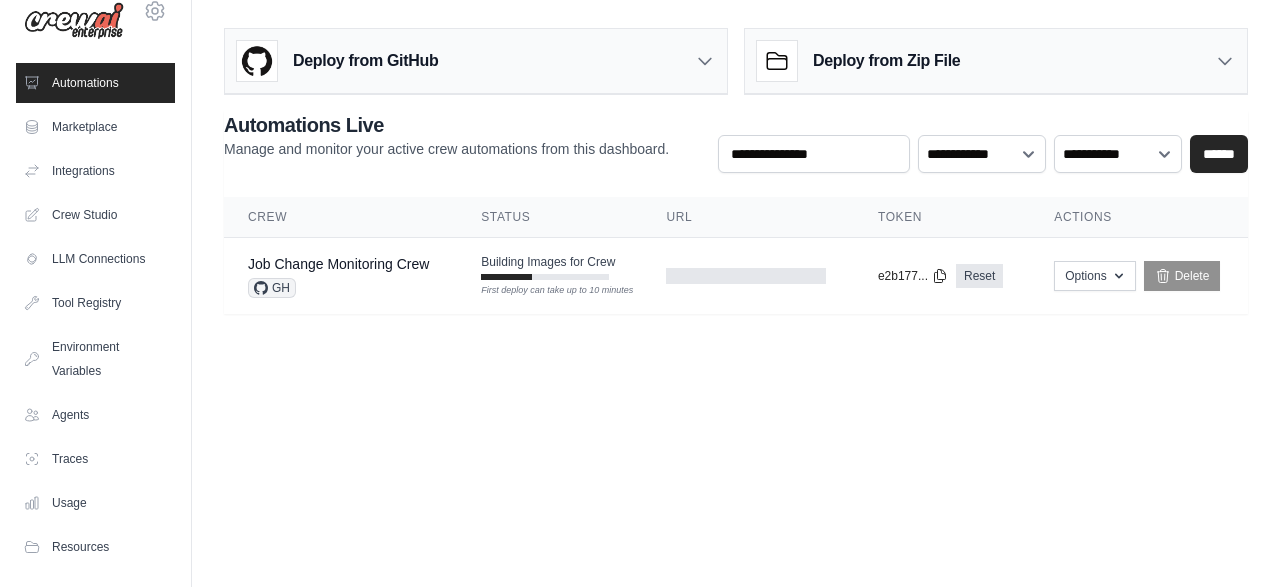 scroll, scrollTop: 0, scrollLeft: 0, axis: both 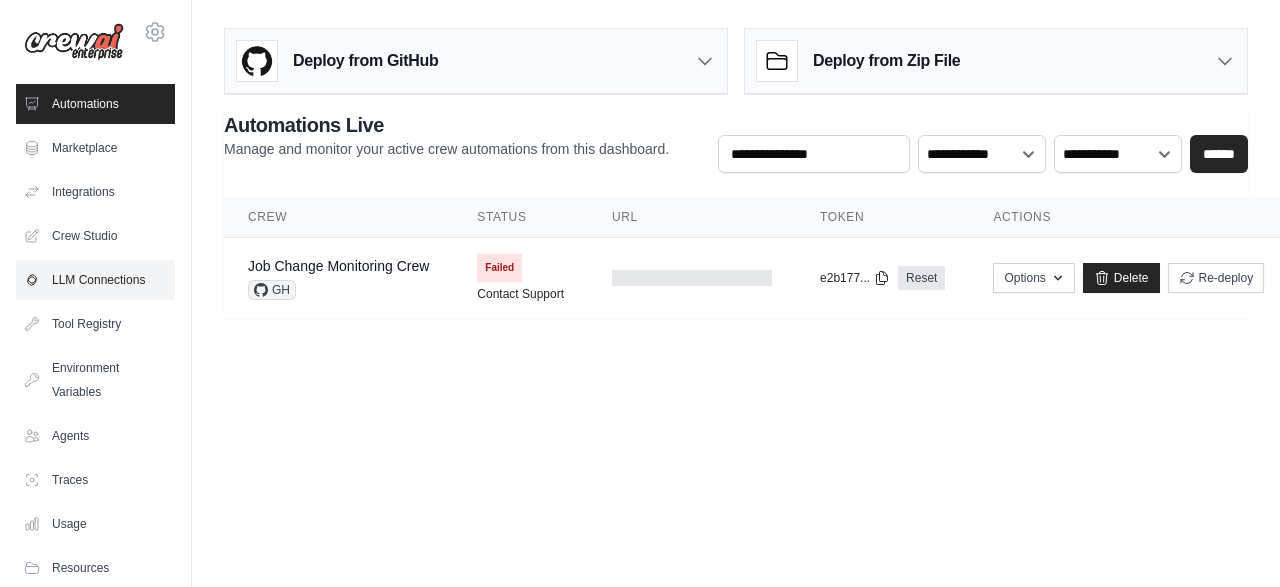 click on "LLM Connections" at bounding box center [95, 280] 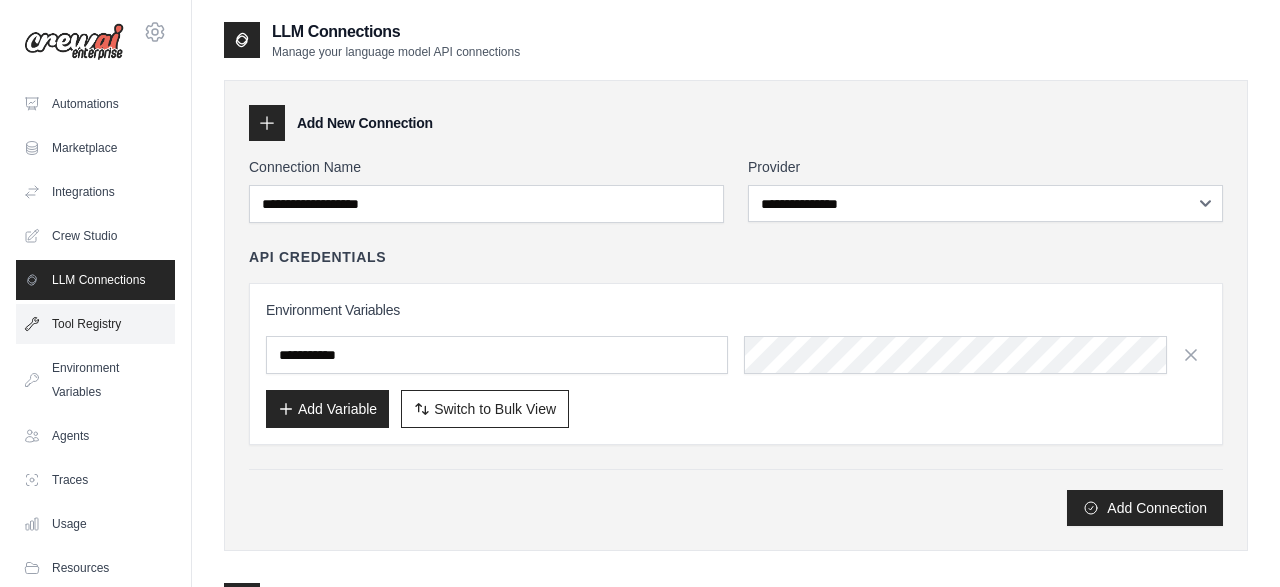 click on "Tool Registry" at bounding box center (95, 324) 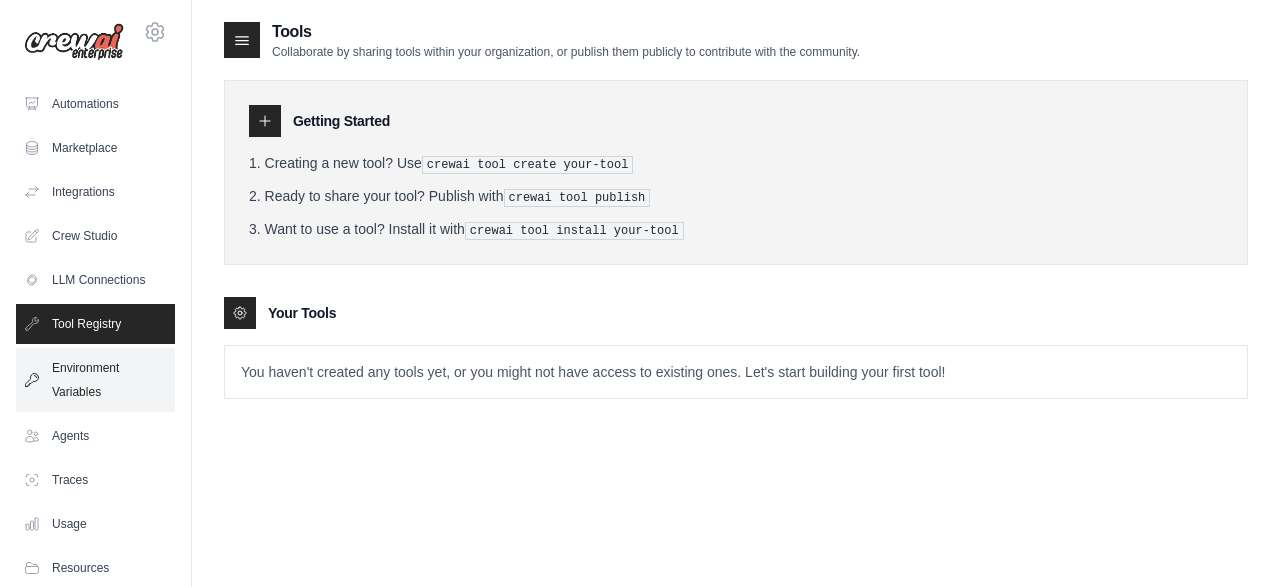 click on "Environment Variables" at bounding box center [95, 380] 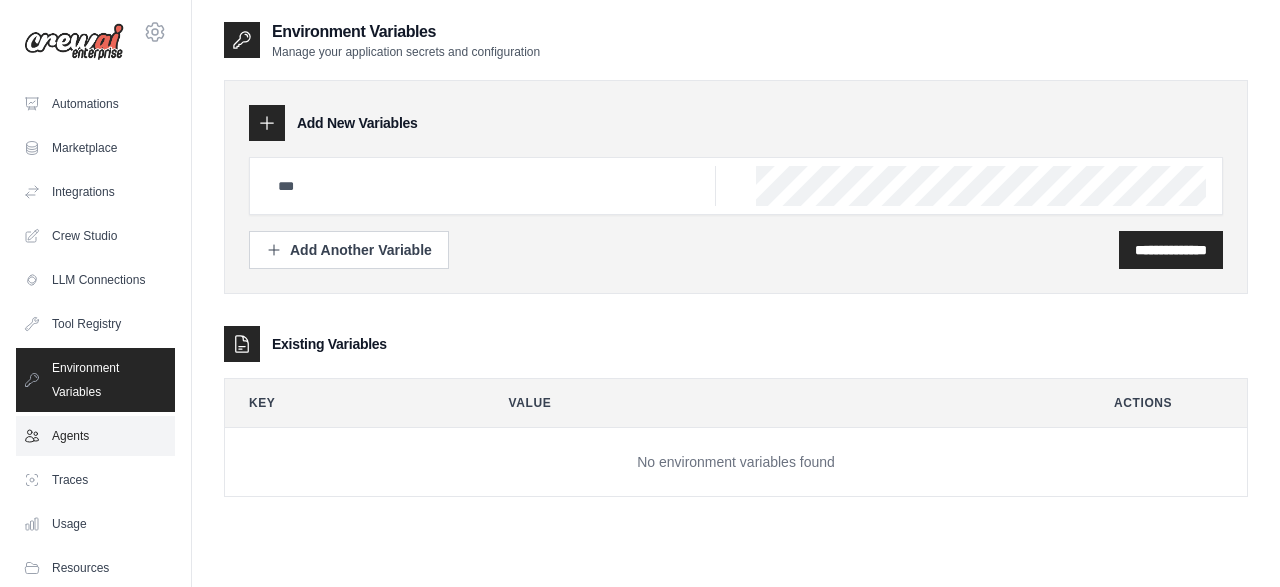 click on "Agents" at bounding box center [95, 436] 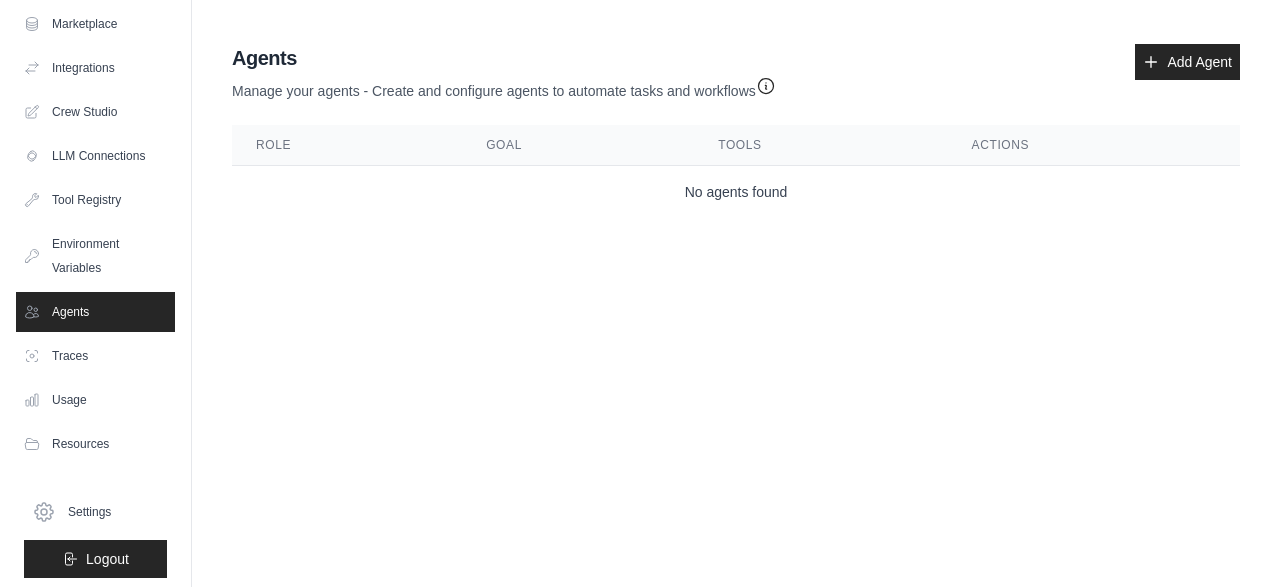 scroll, scrollTop: 0, scrollLeft: 0, axis: both 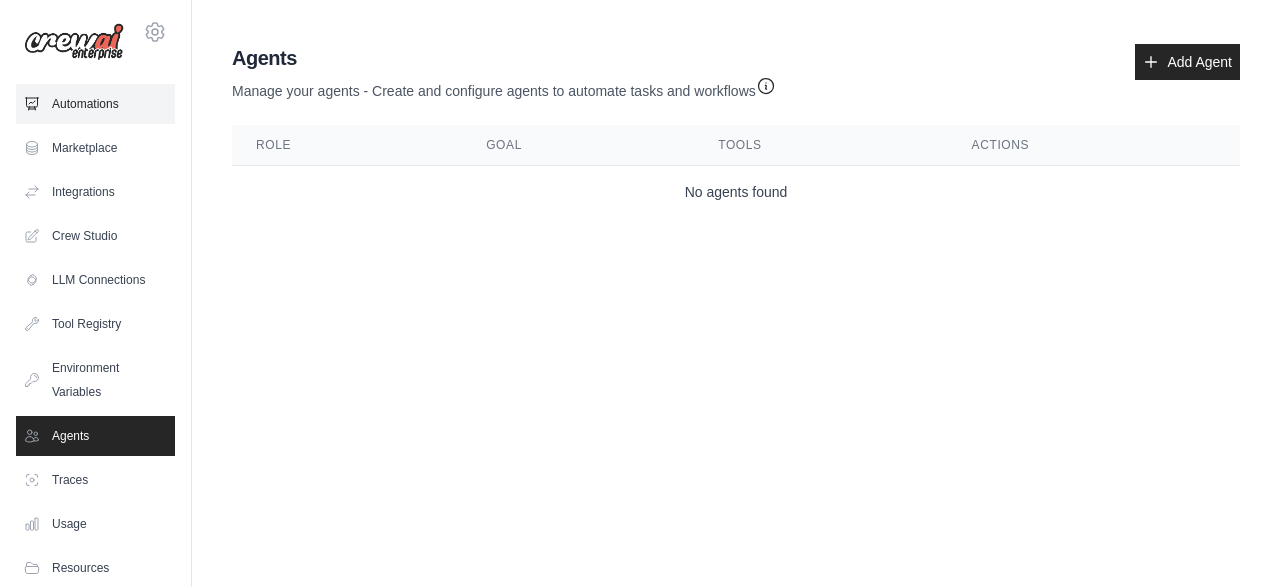 click on "Automations" at bounding box center [95, 104] 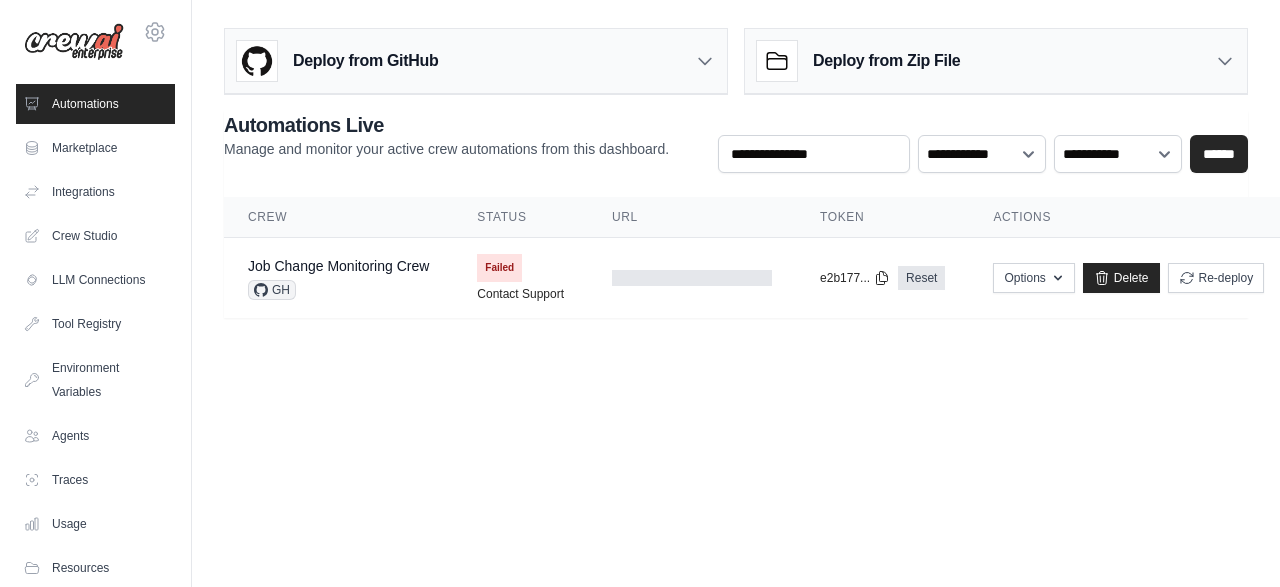 click on "Deploy from GitHub" at bounding box center [476, 61] 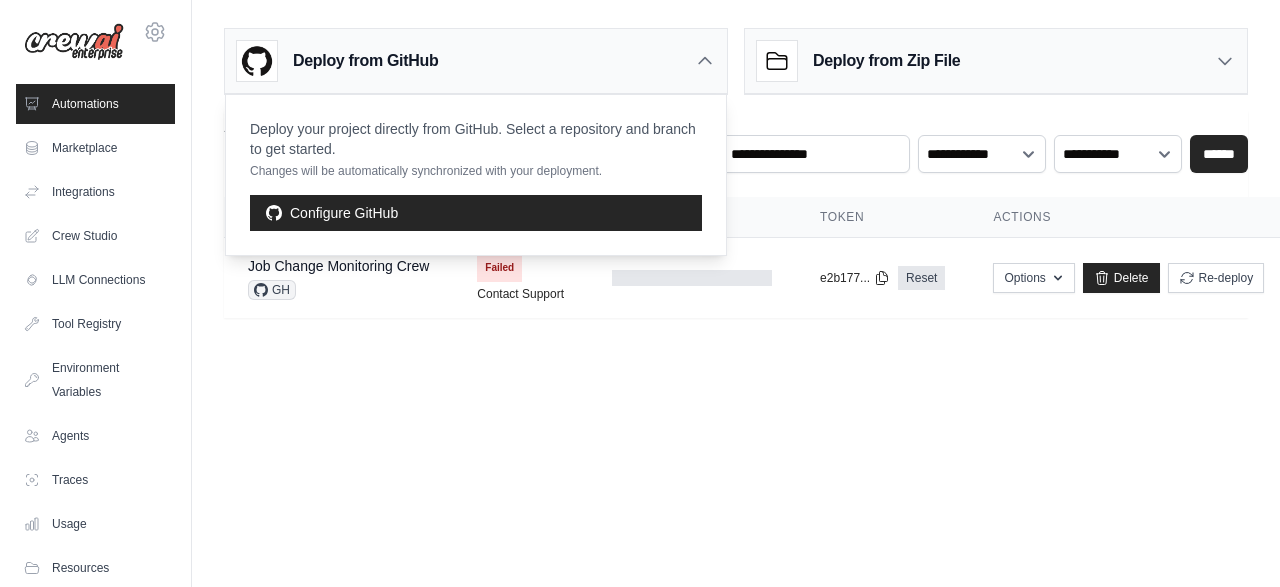 click on "nikithajoseph27@gmail.com
Settings
Automations
Marketplace
Integrations" at bounding box center [640, 293] 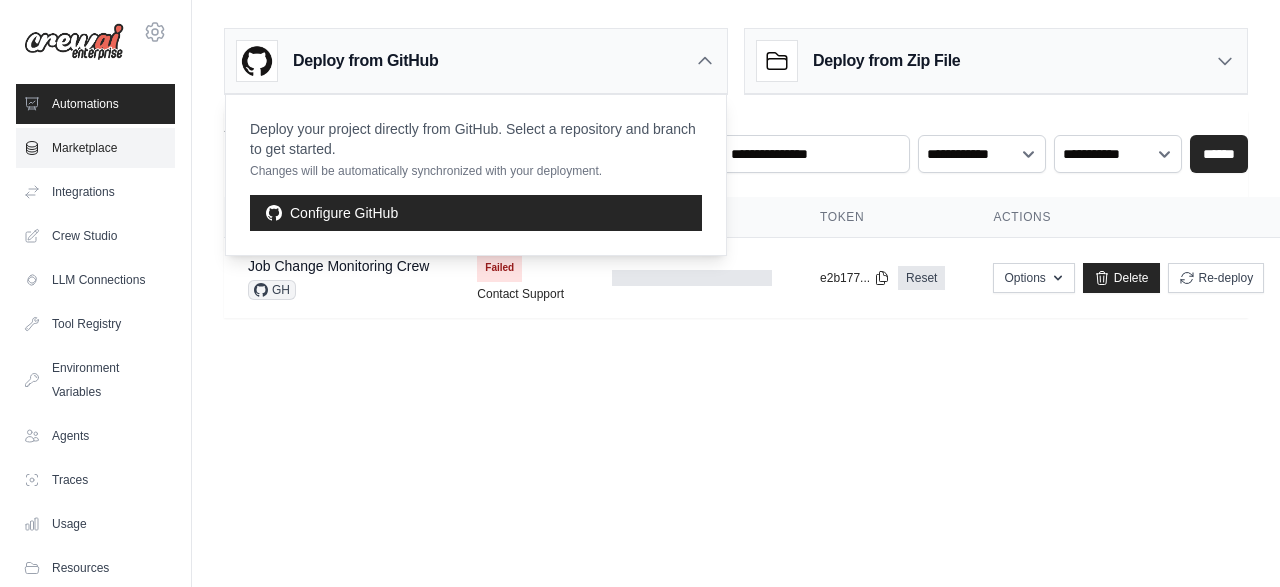 click on "Marketplace" at bounding box center (95, 148) 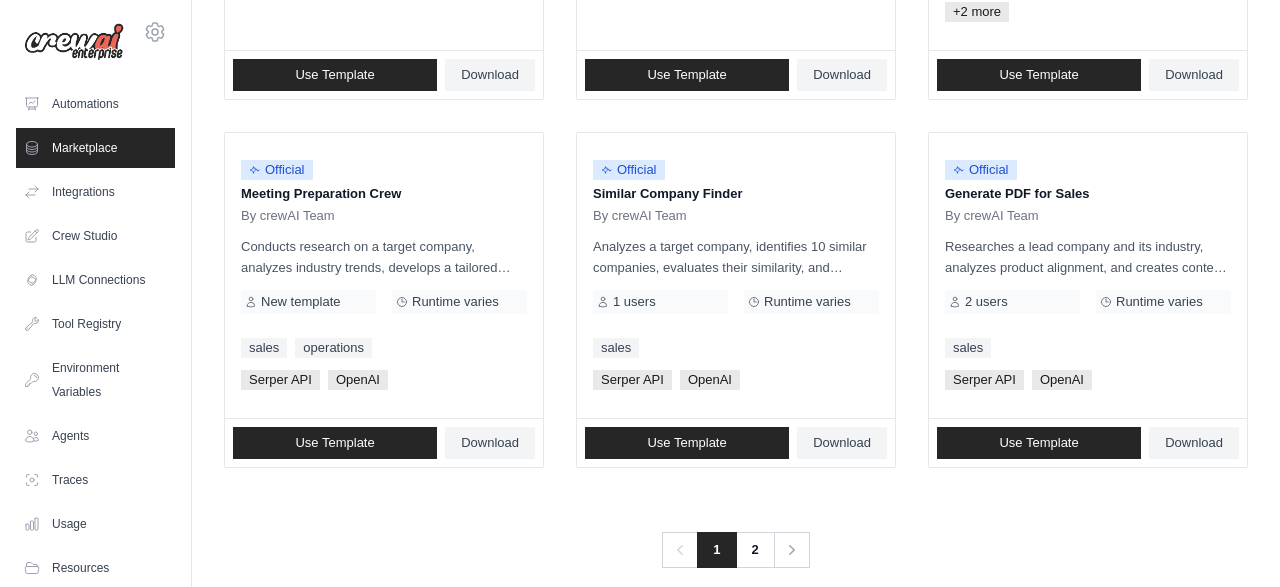 scroll, scrollTop: 1317, scrollLeft: 0, axis: vertical 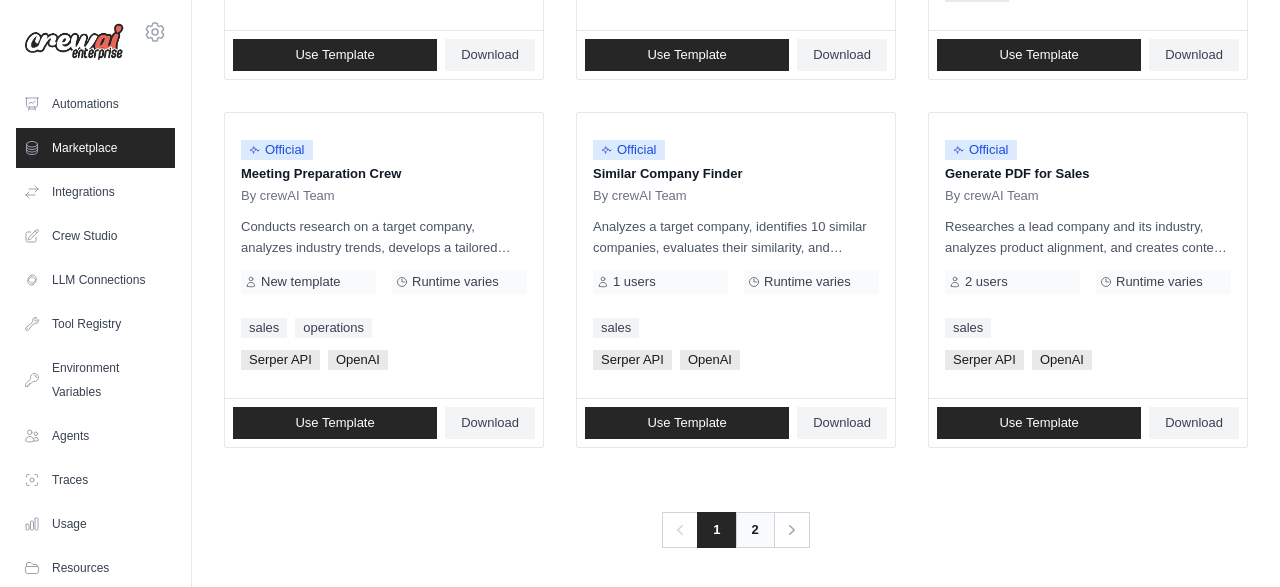 click on "2" at bounding box center (755, 530) 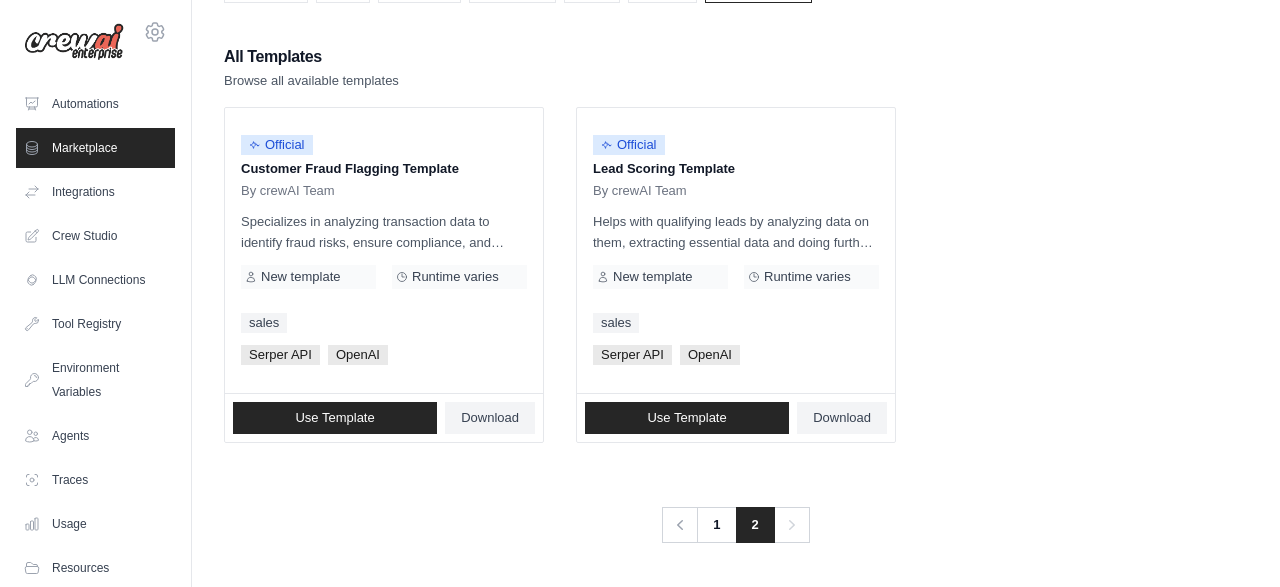 scroll, scrollTop: 0, scrollLeft: 0, axis: both 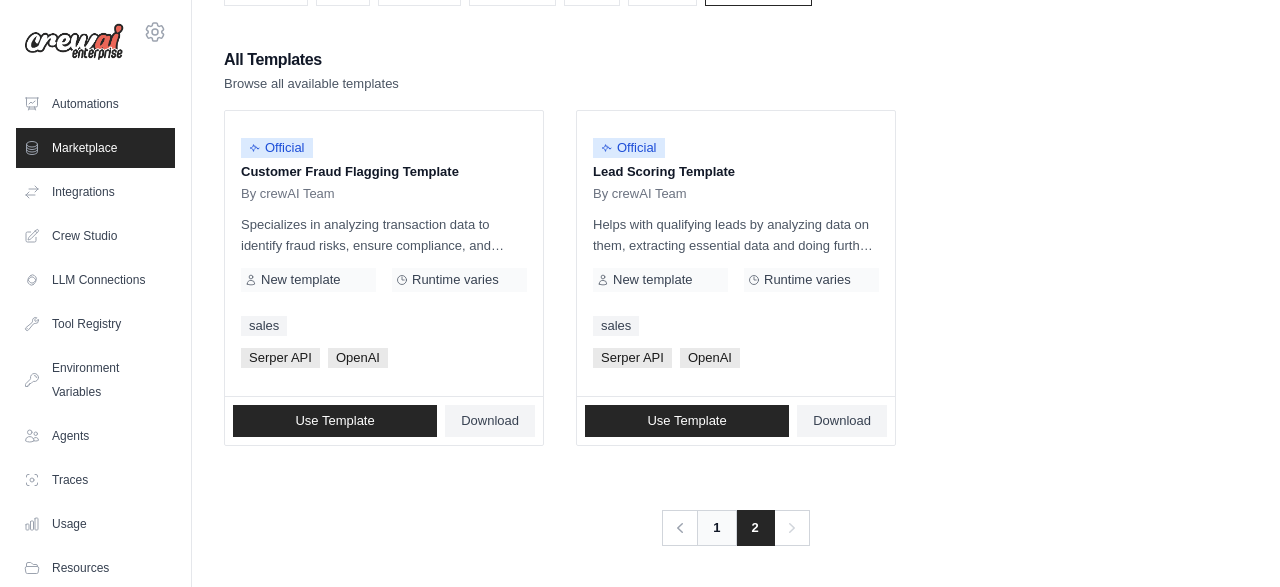click on "1" at bounding box center [716, 528] 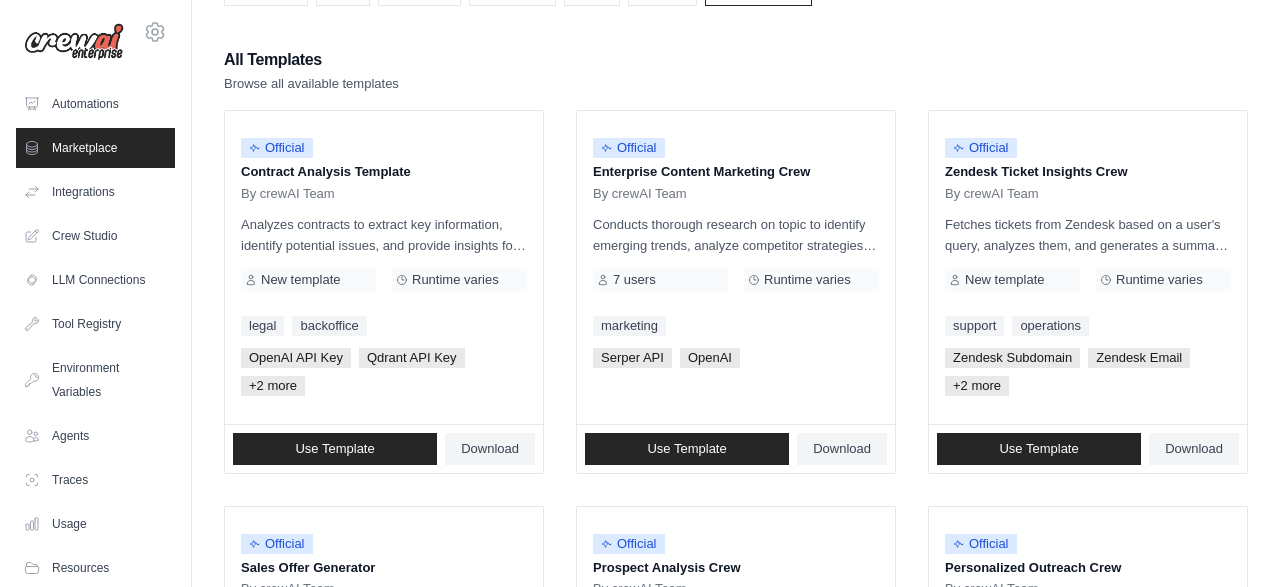 scroll, scrollTop: 0, scrollLeft: 0, axis: both 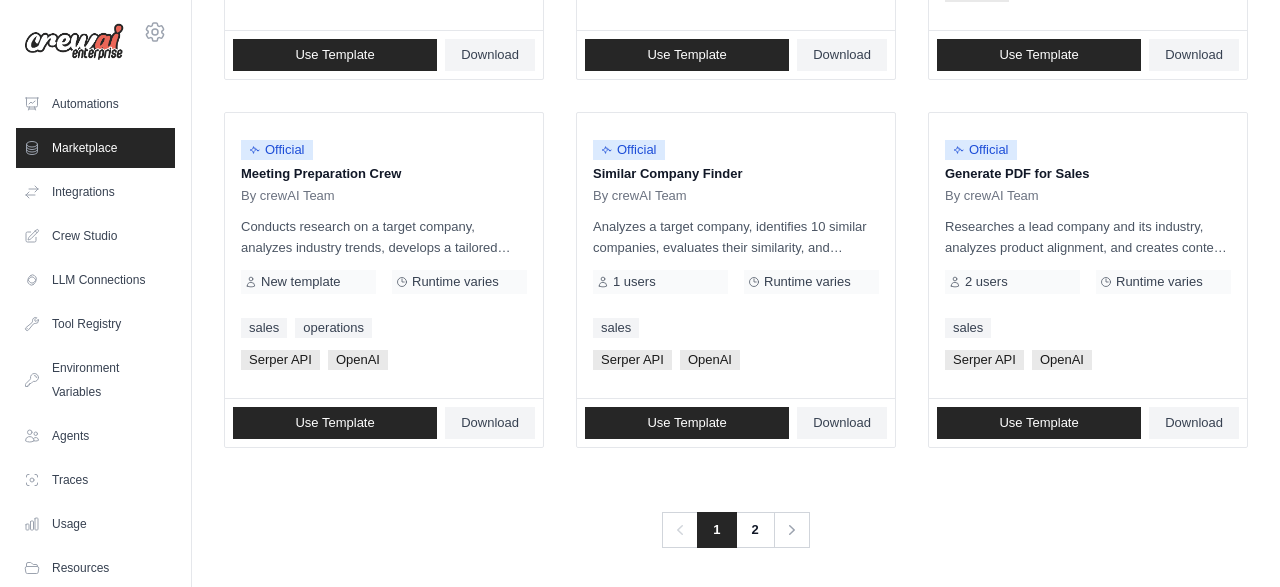 click on "Search and Filters
Find the perfect template for your needs
Search
Use Case
backoffice
legal
marketing
operations
sales
support" at bounding box center (736, -363) 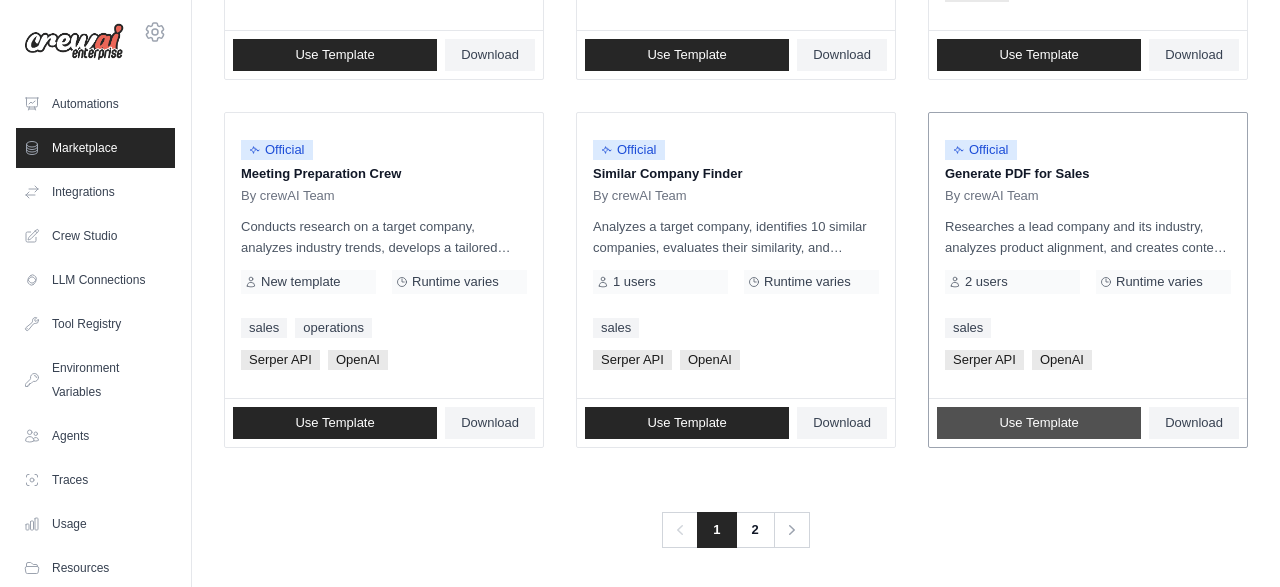 click on "Use Template" at bounding box center (1038, 423) 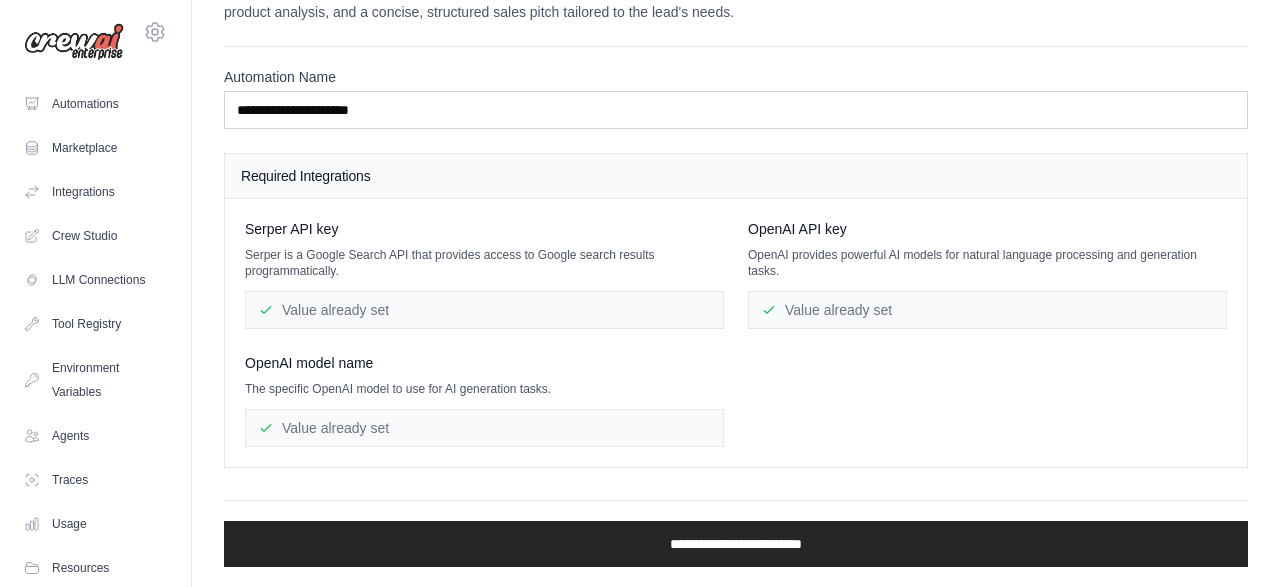 scroll, scrollTop: 0, scrollLeft: 0, axis: both 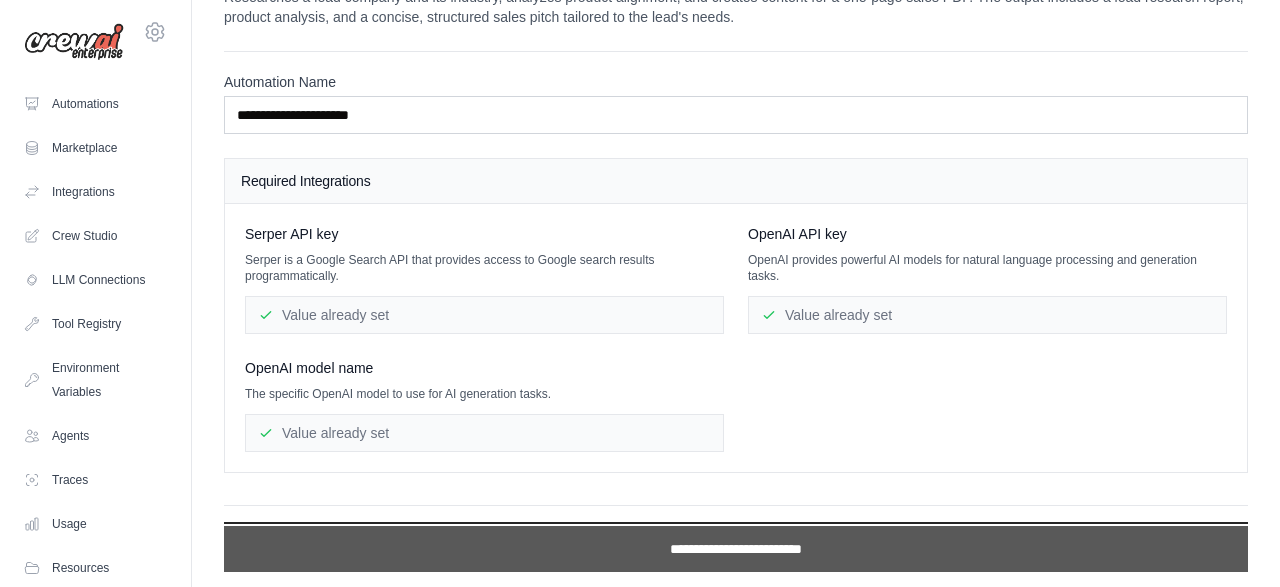 click on "**********" at bounding box center (736, 549) 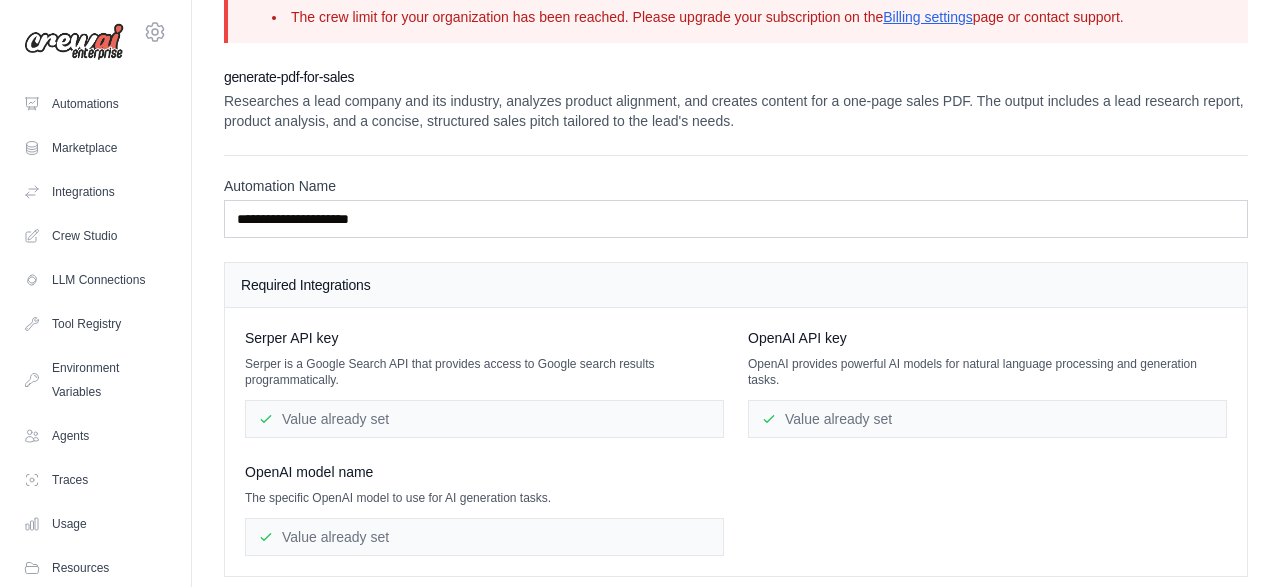scroll, scrollTop: 0, scrollLeft: 0, axis: both 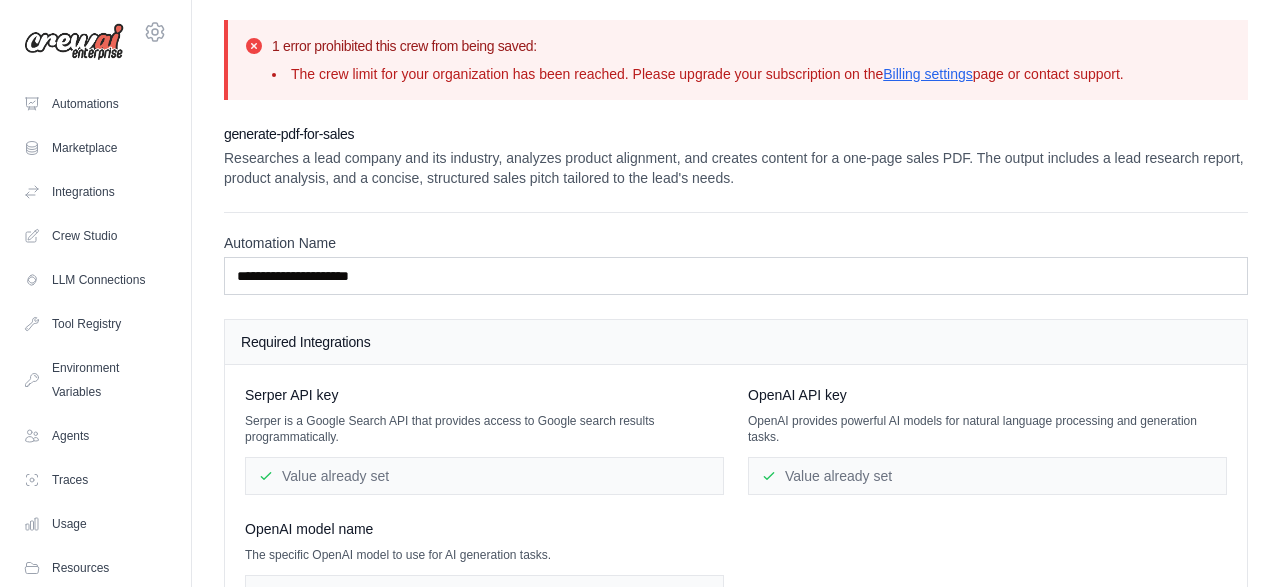 drag, startPoint x: 1263, startPoint y: 70, endPoint x: 1258, endPoint y: 263, distance: 193.06476 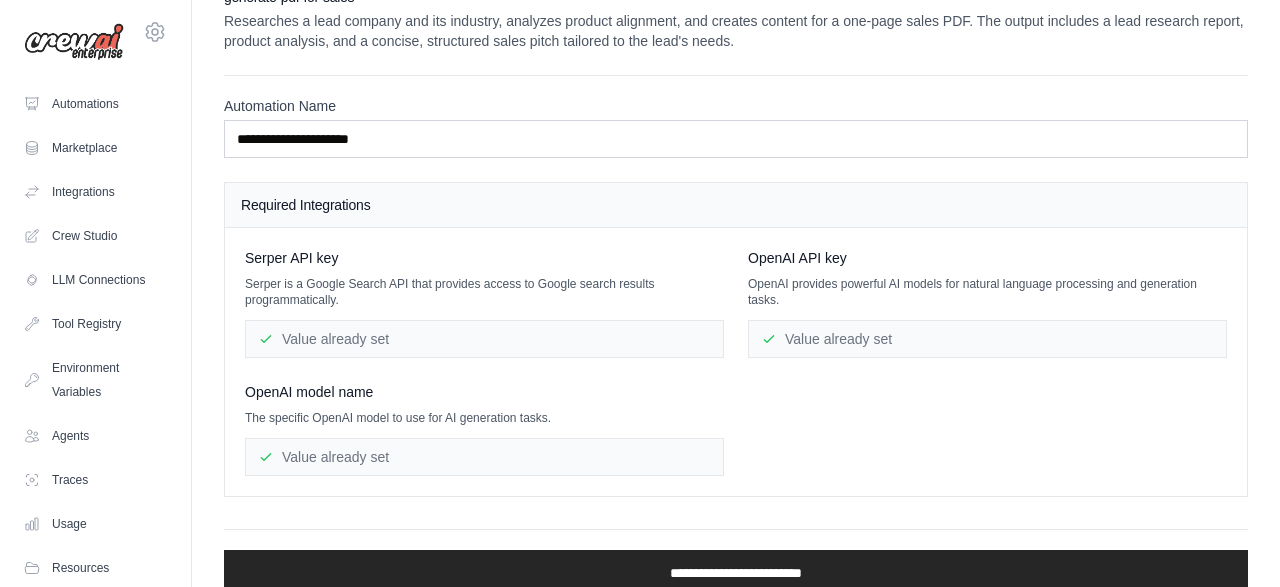 scroll, scrollTop: 162, scrollLeft: 0, axis: vertical 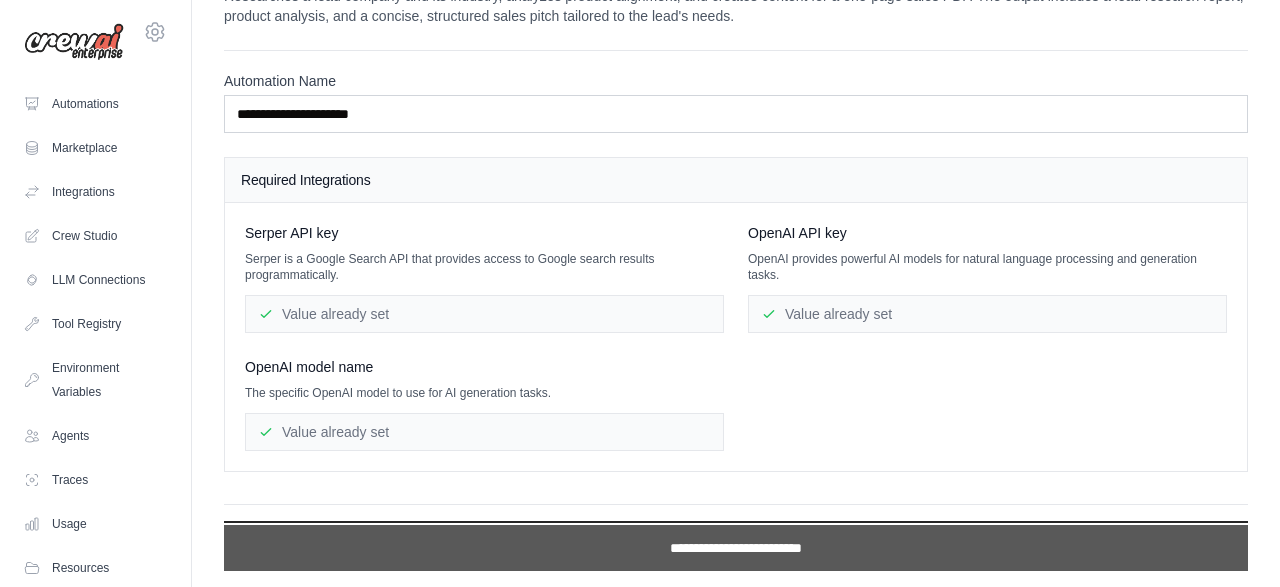 click on "**********" at bounding box center [736, 548] 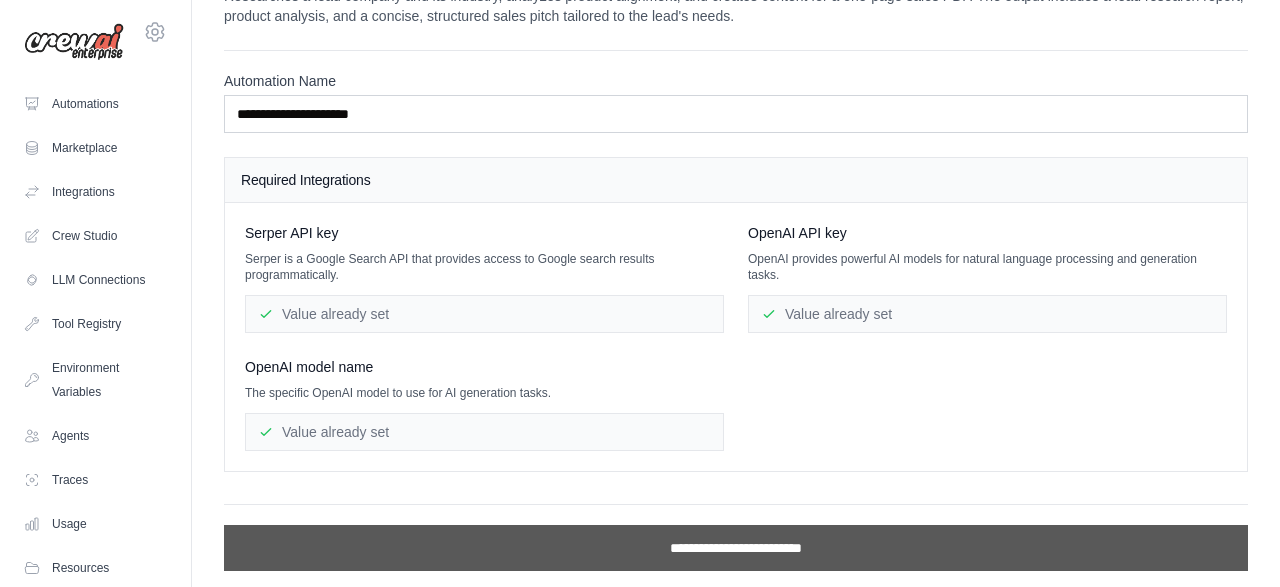 scroll, scrollTop: 0, scrollLeft: 0, axis: both 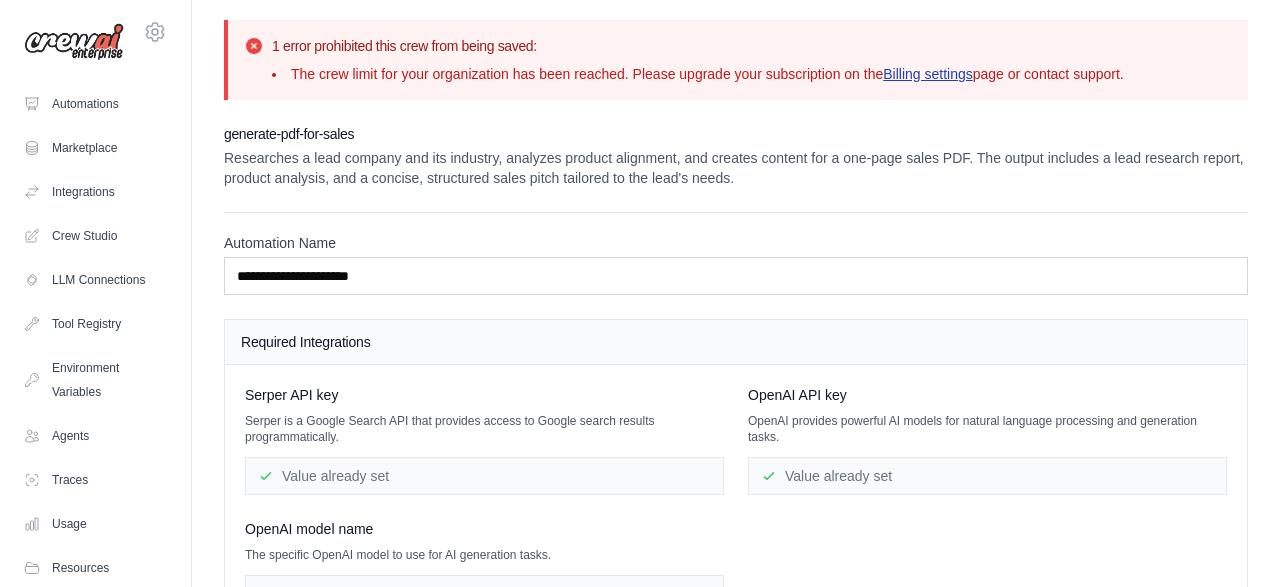click on "Billing settings" at bounding box center (928, 74) 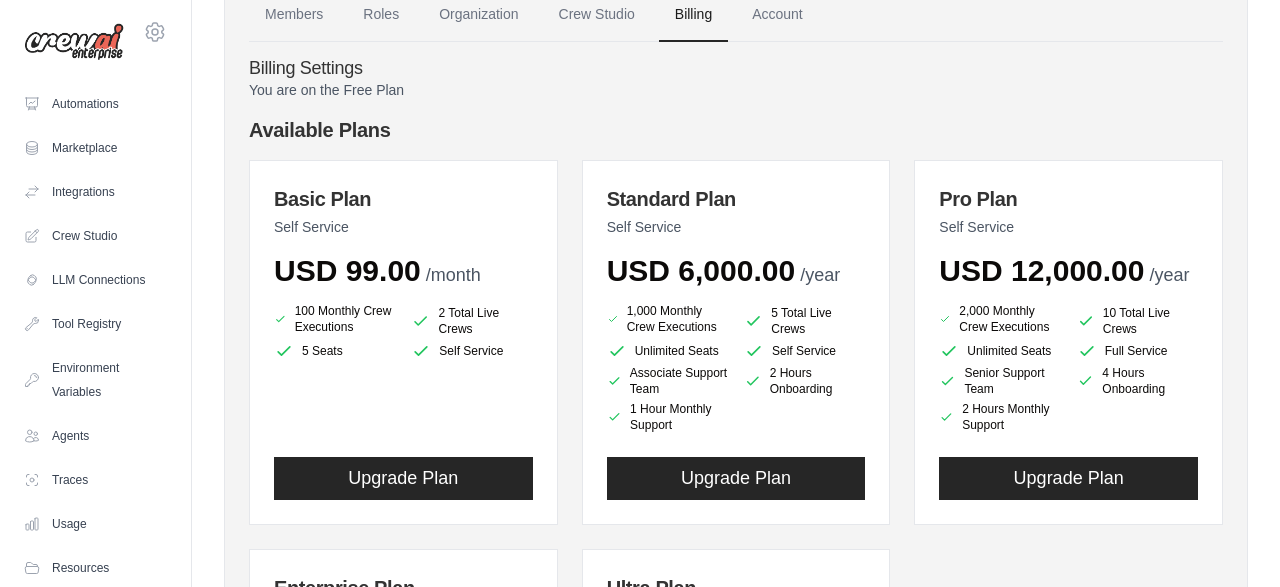 scroll, scrollTop: 0, scrollLeft: 0, axis: both 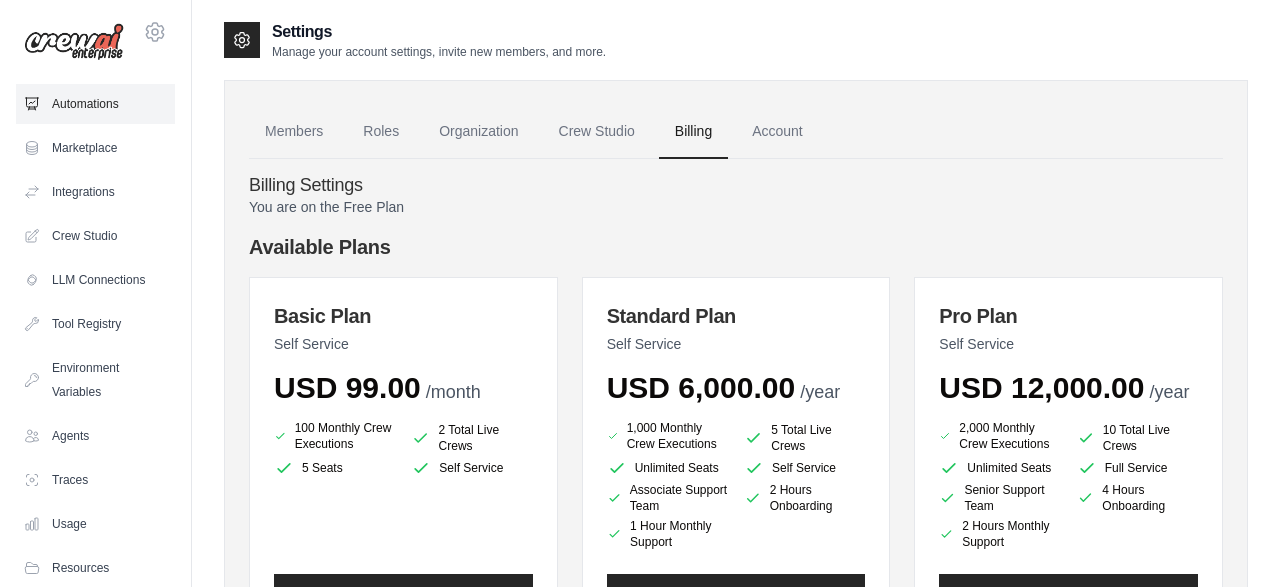 click on "Automations" at bounding box center [95, 104] 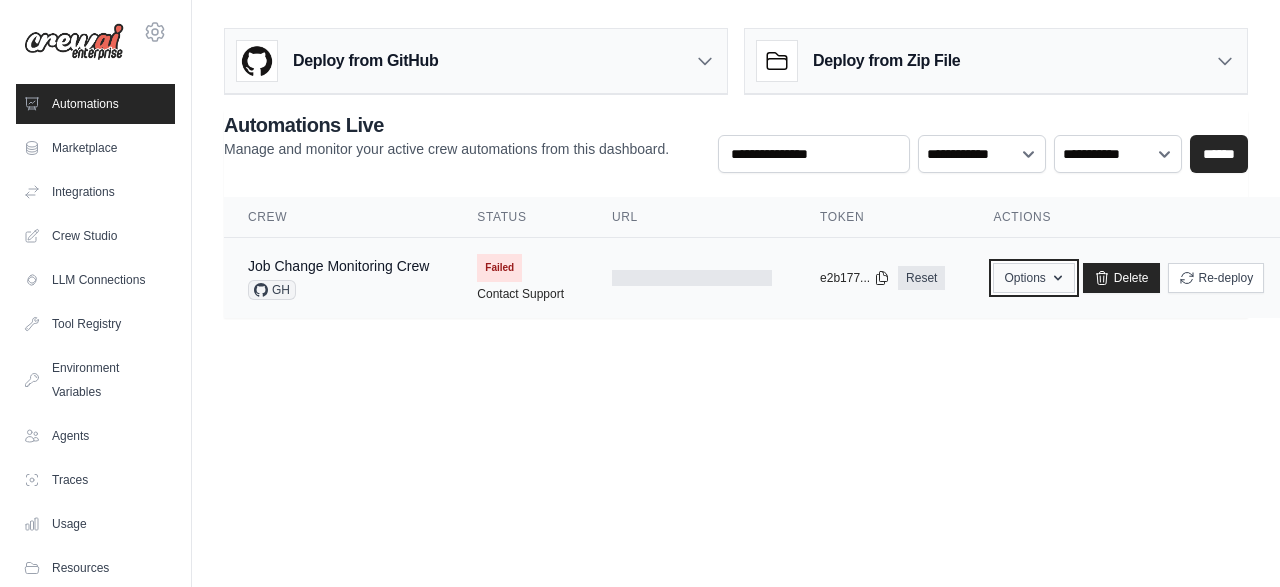 click 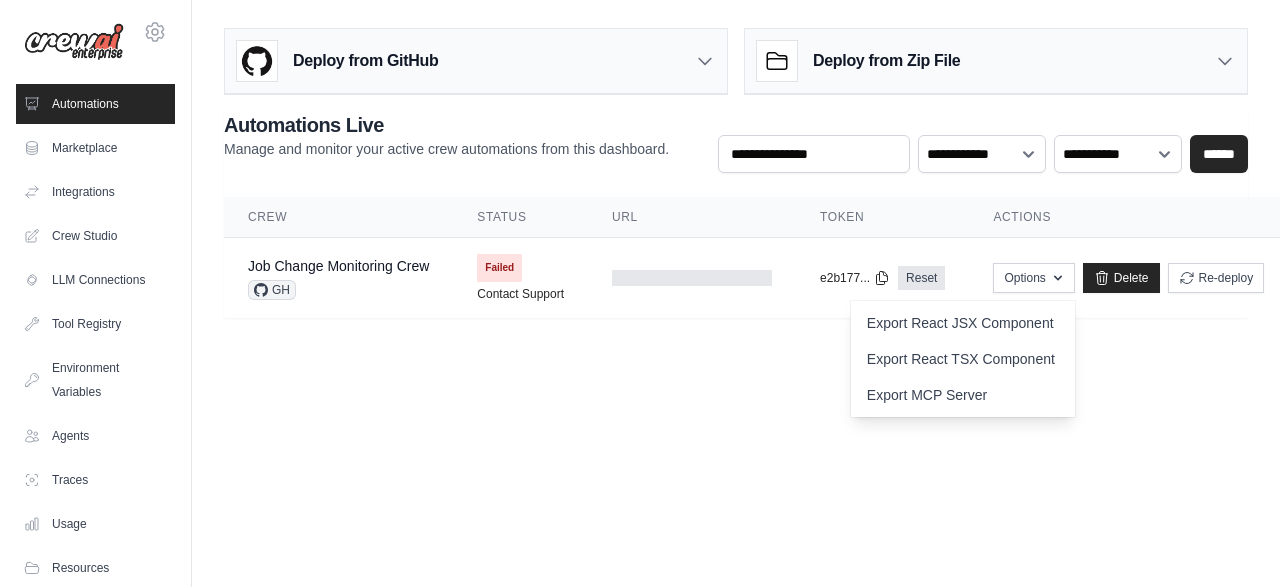 click on "nikithajoseph27@example.com
Settings
Automations
Marketplace
Integrations" at bounding box center [640, 293] 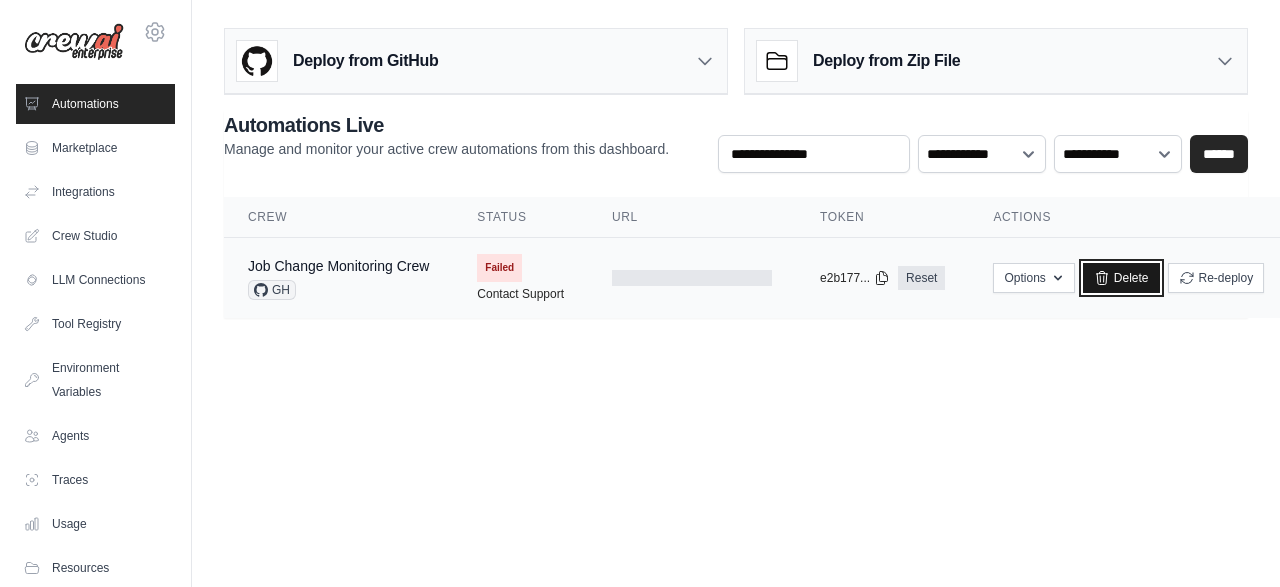 click on "Delete" at bounding box center [1121, 278] 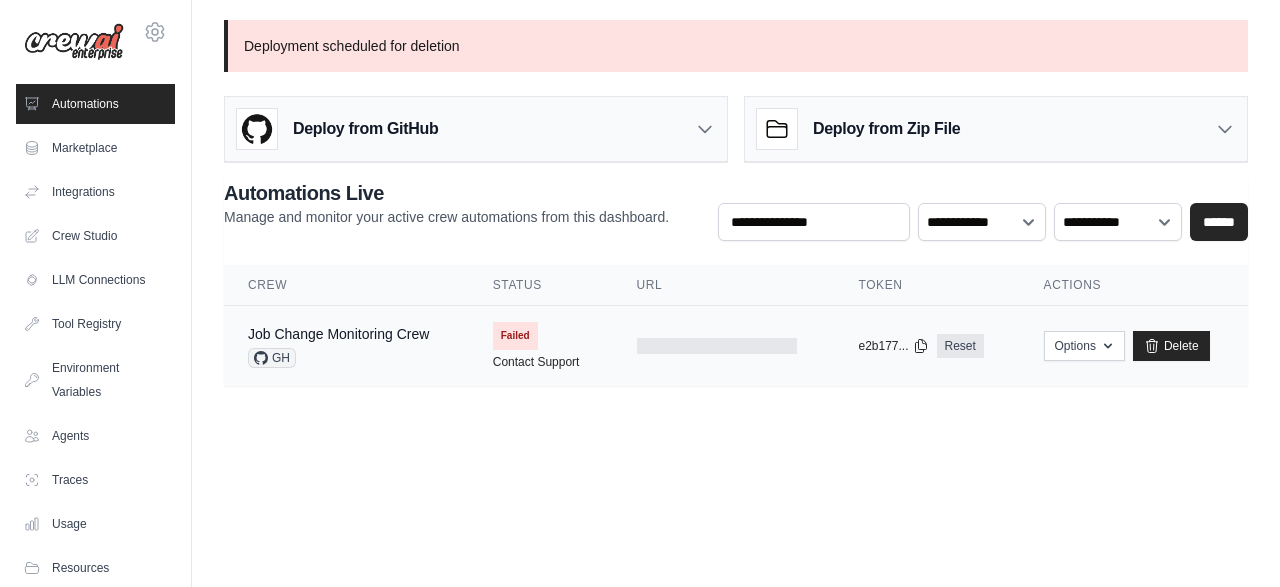 scroll, scrollTop: 0, scrollLeft: 0, axis: both 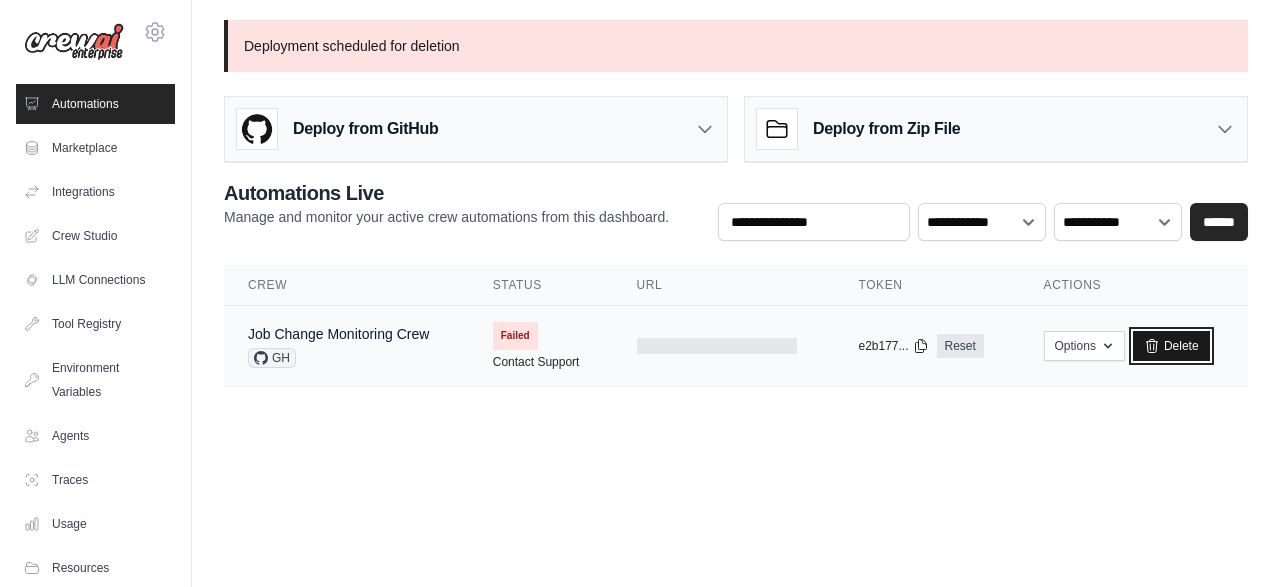 click on "Delete" at bounding box center [1171, 346] 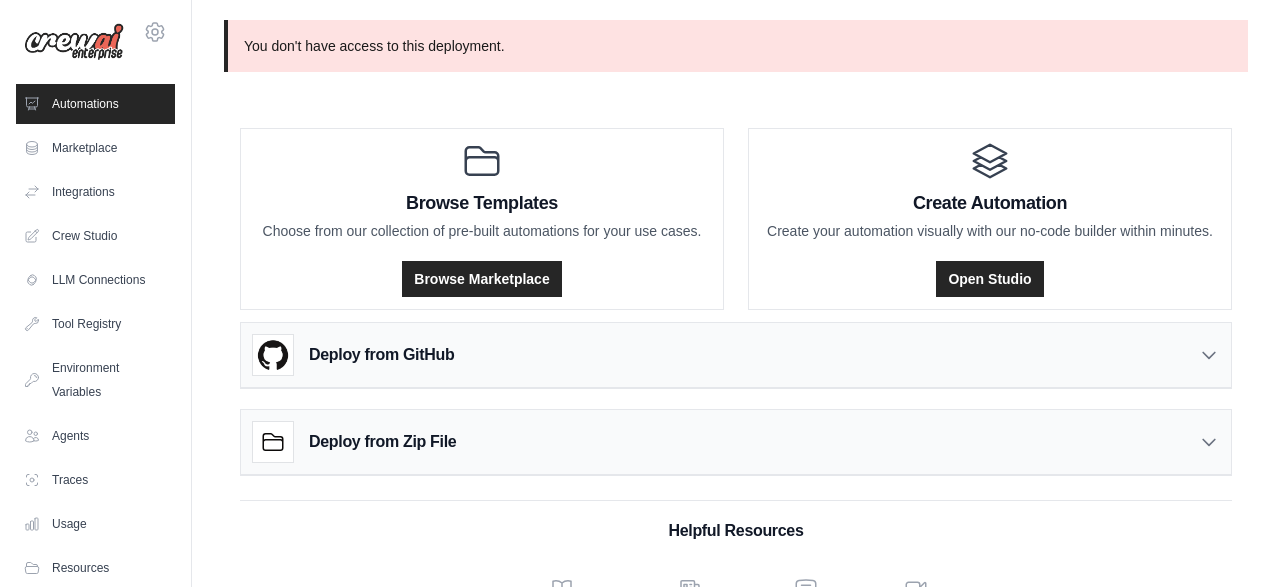 scroll, scrollTop: 0, scrollLeft: 0, axis: both 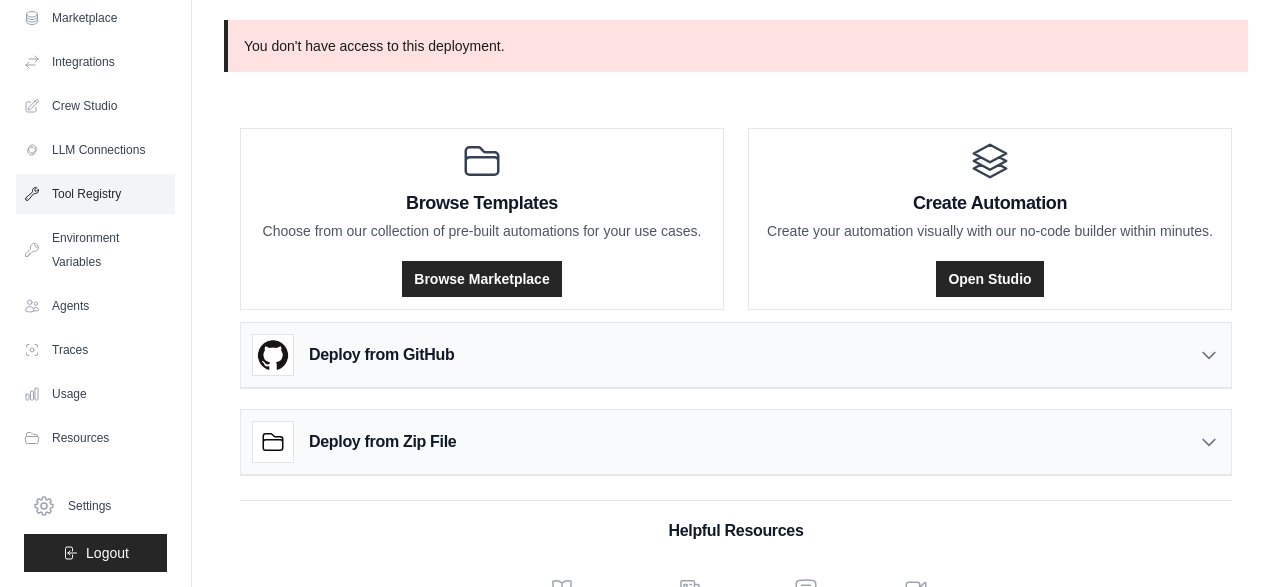 click on "Tool Registry" at bounding box center [95, 194] 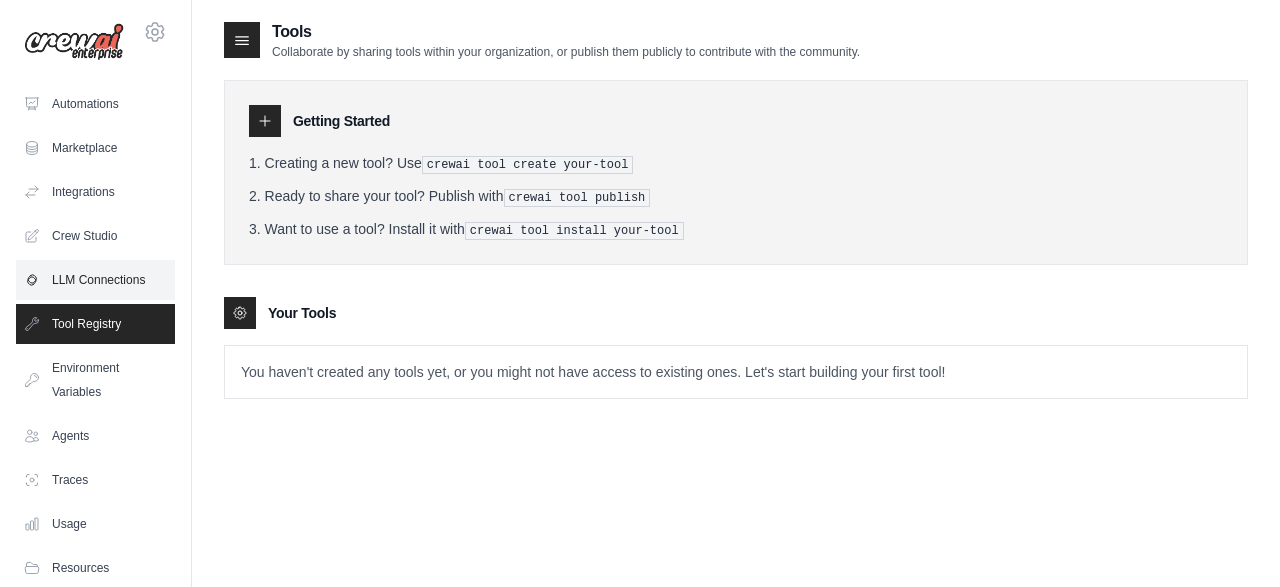 click on "LLM Connections" at bounding box center [95, 280] 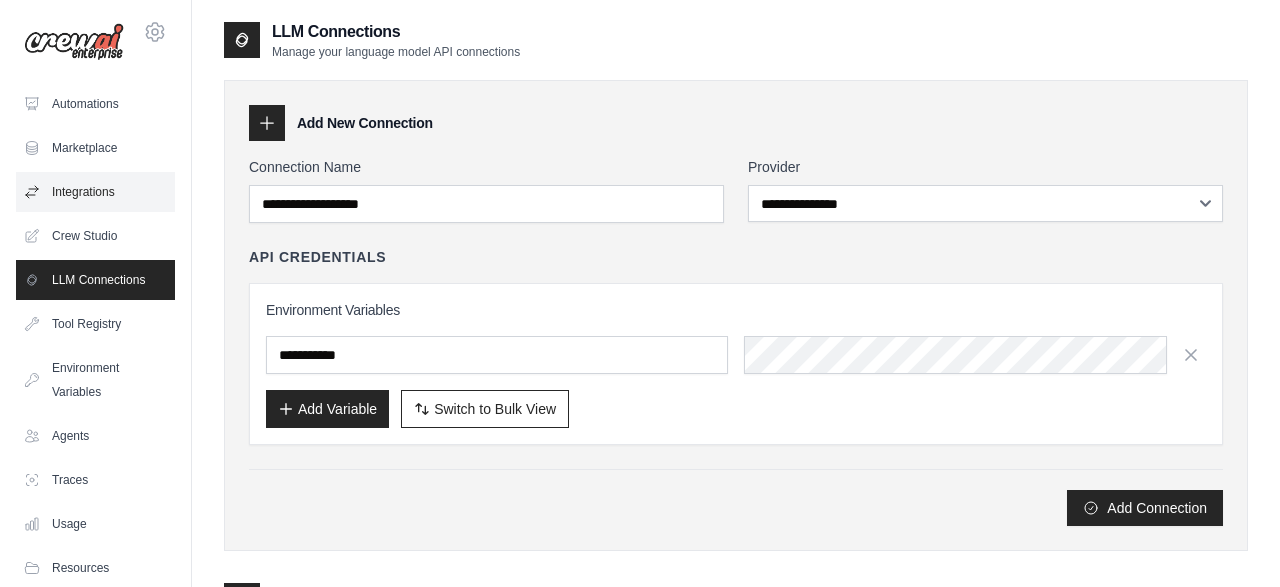 click on "Integrations" at bounding box center [95, 192] 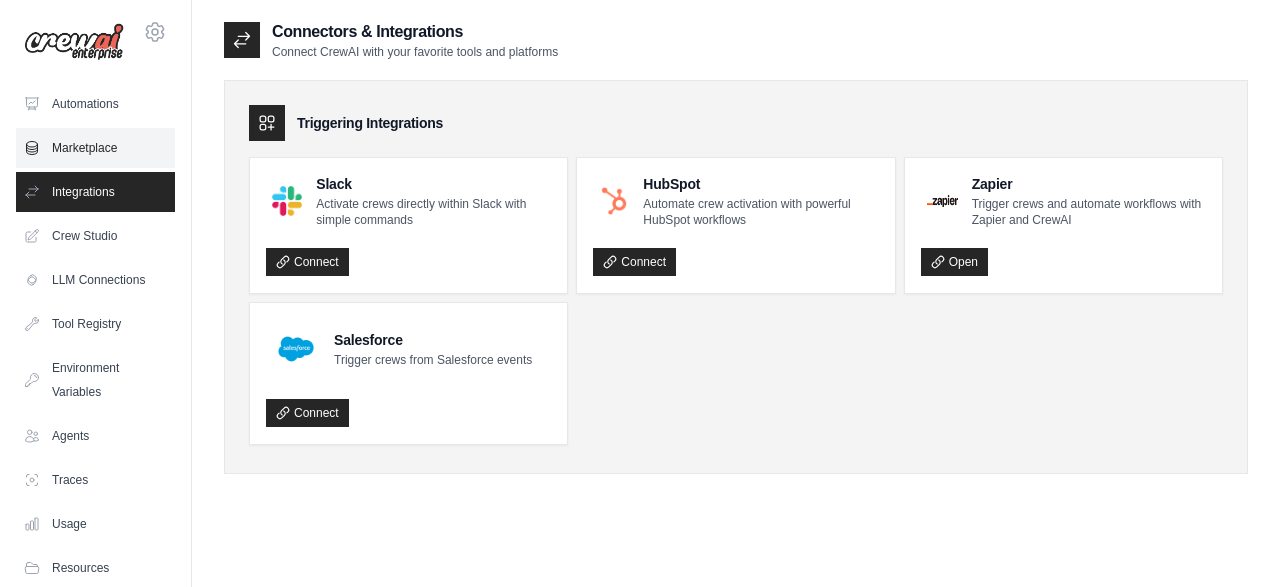 click on "Marketplace" at bounding box center (95, 148) 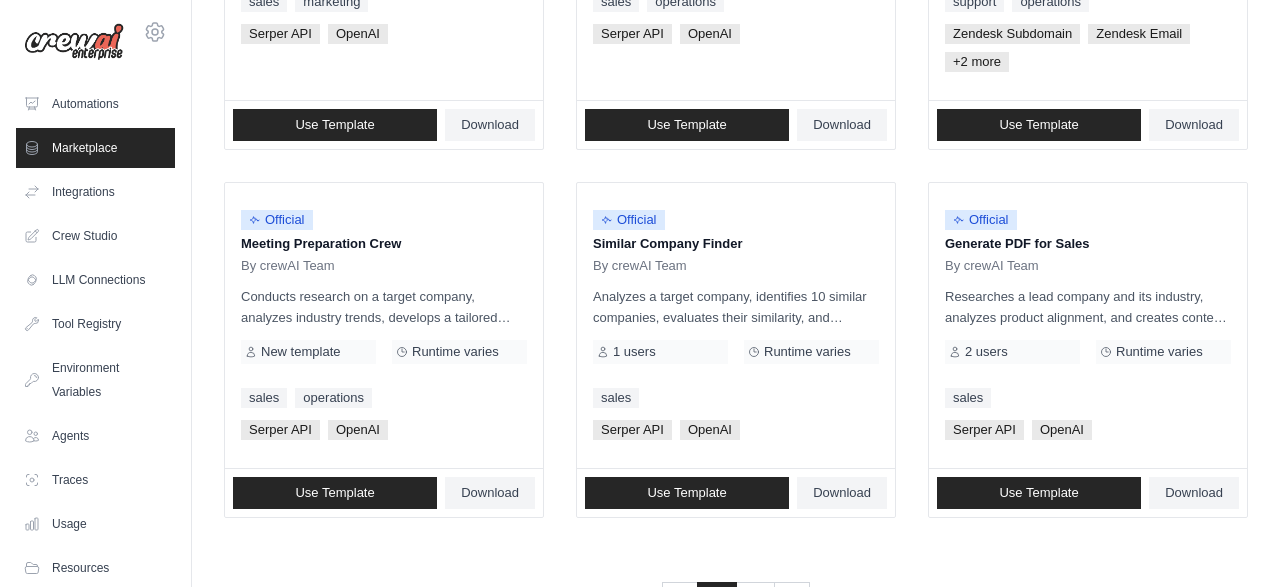 scroll, scrollTop: 1282, scrollLeft: 0, axis: vertical 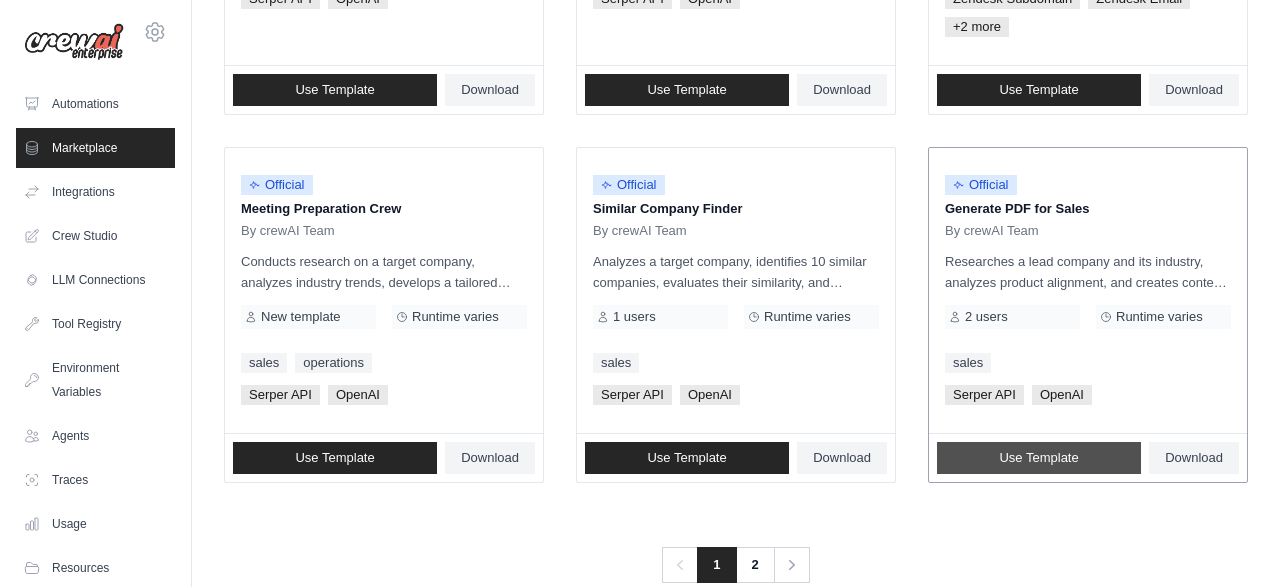click on "Use Template" at bounding box center (1038, 458) 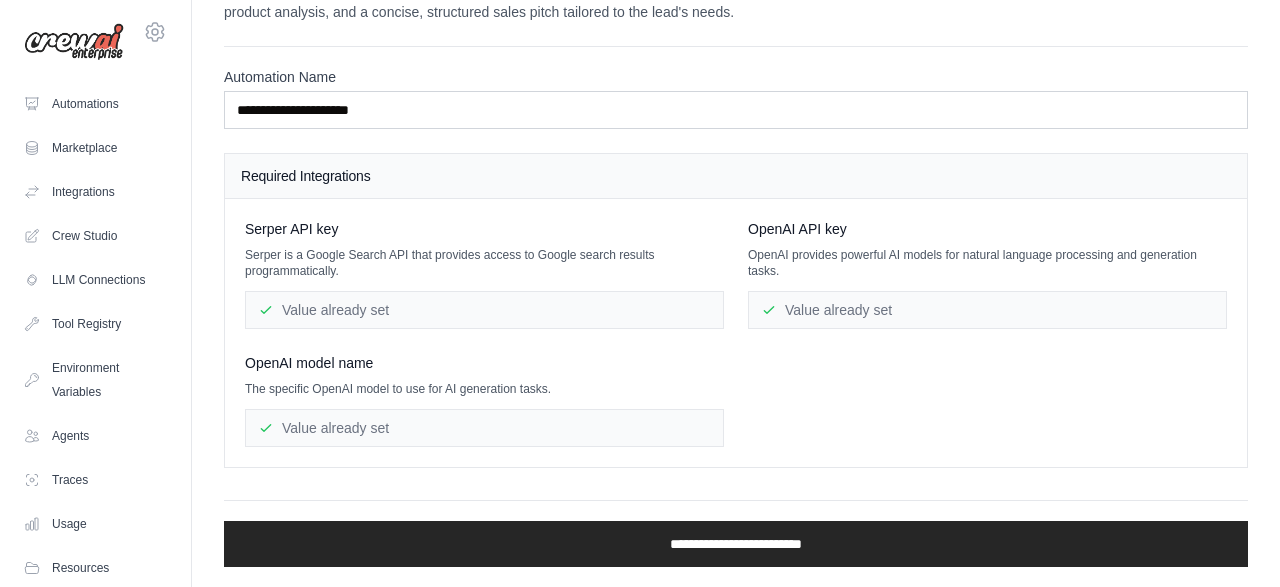 scroll, scrollTop: 0, scrollLeft: 0, axis: both 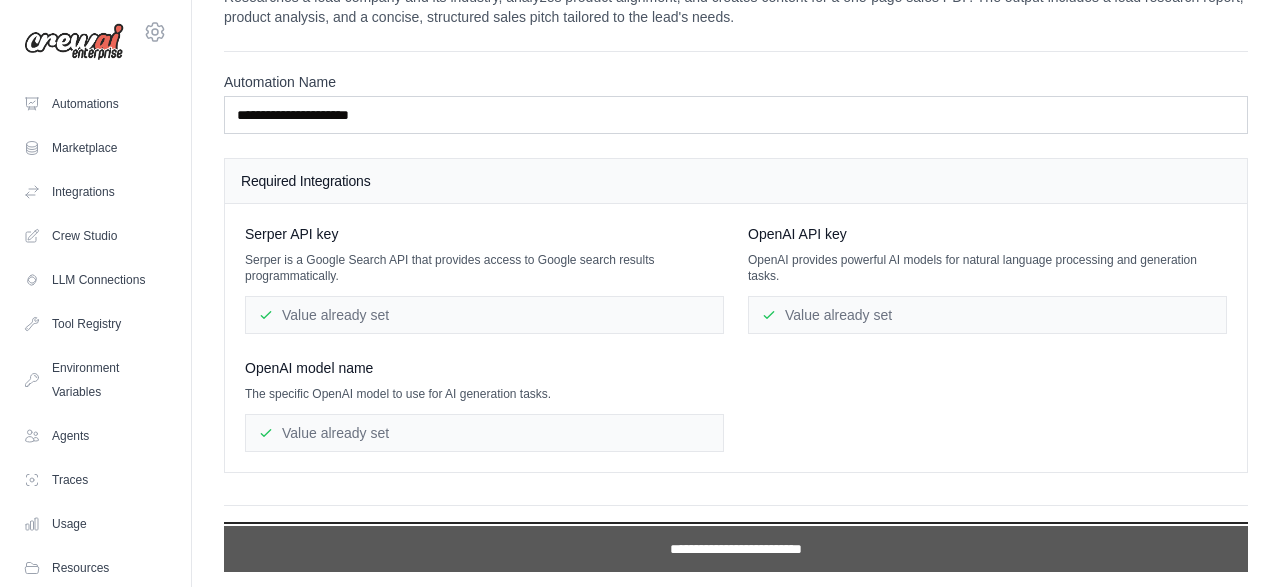 click on "**********" at bounding box center (736, 549) 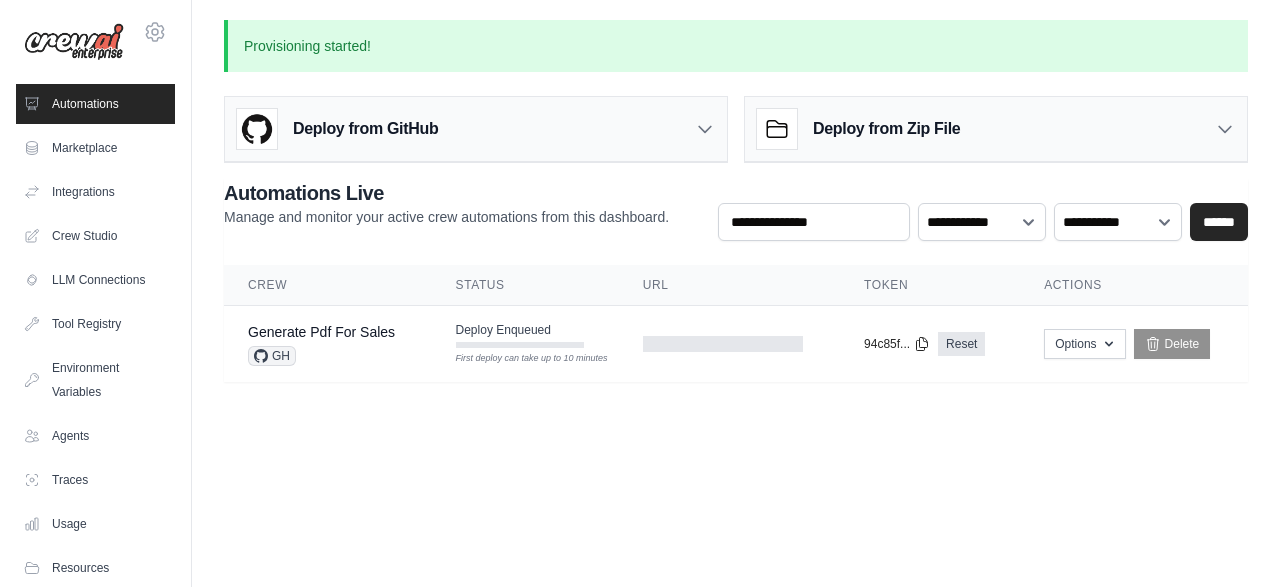 scroll, scrollTop: 0, scrollLeft: 0, axis: both 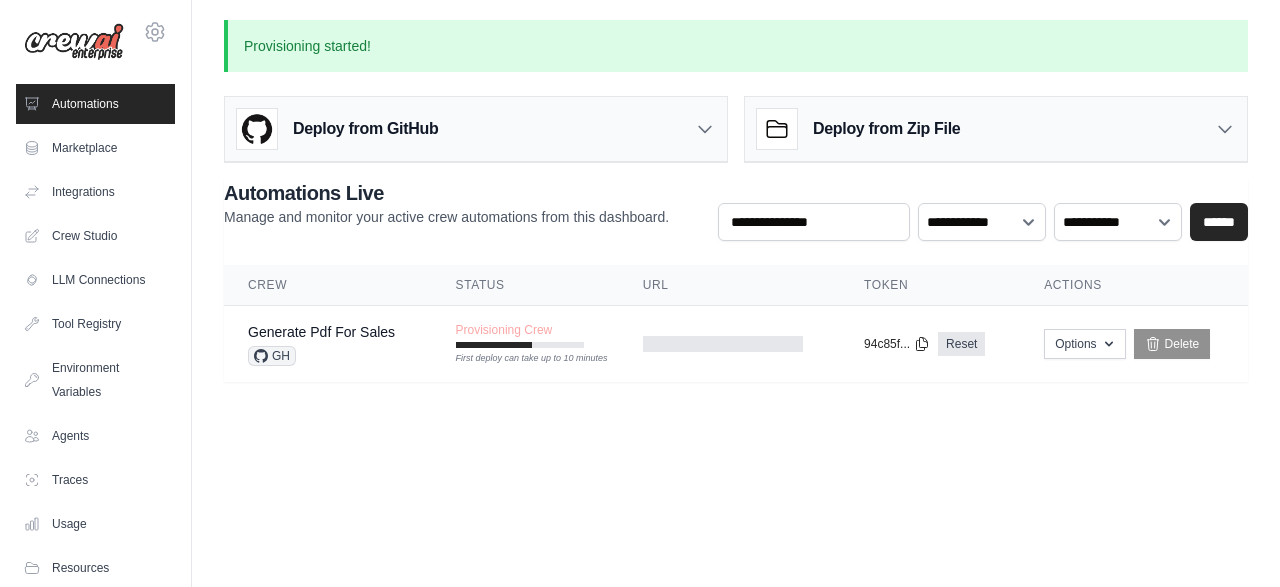 click on "nikithajoseph27@example.com
Settings
Automations
Marketplace
Integrations" at bounding box center (640, 293) 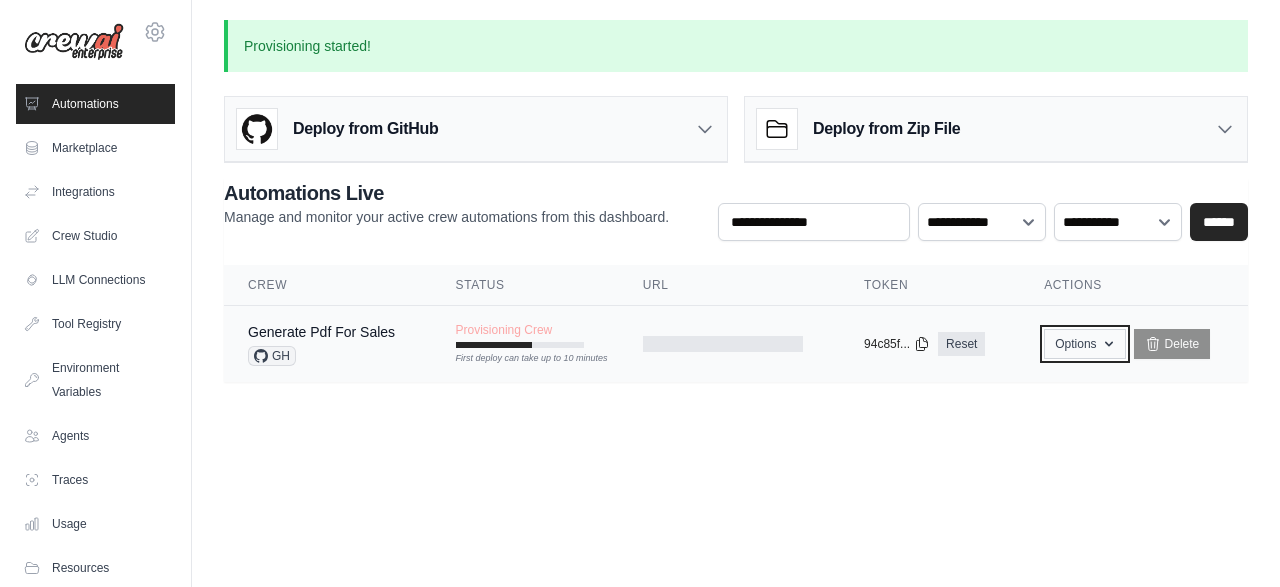 click 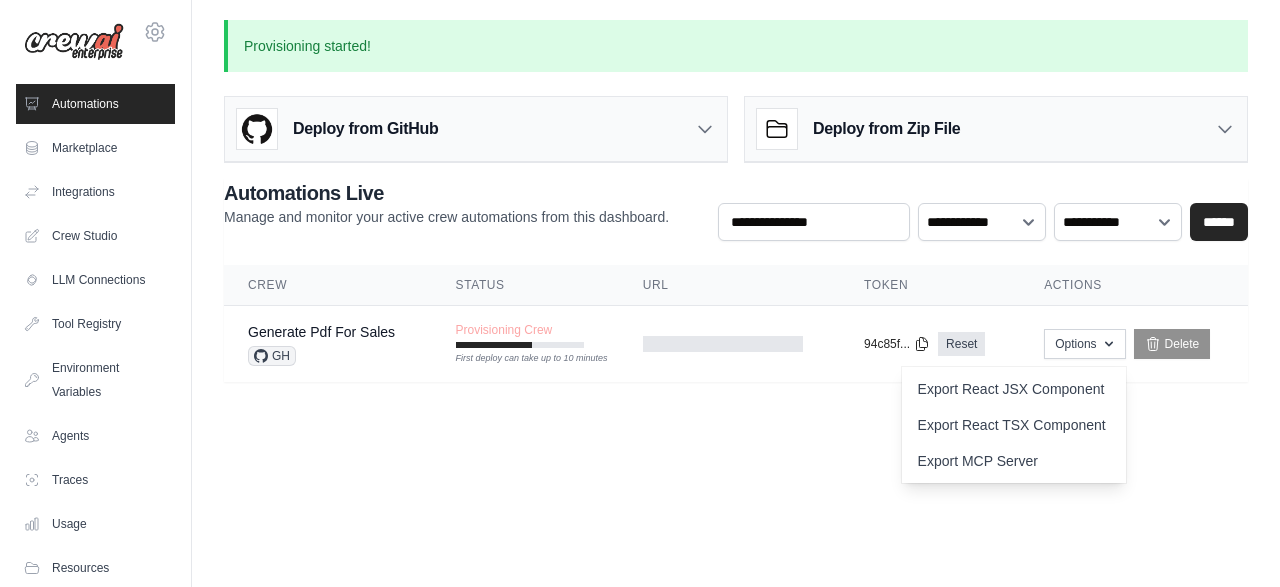click on "nikithajoseph27@example.com
Settings
Automations
Marketplace
Integrations" at bounding box center [640, 293] 